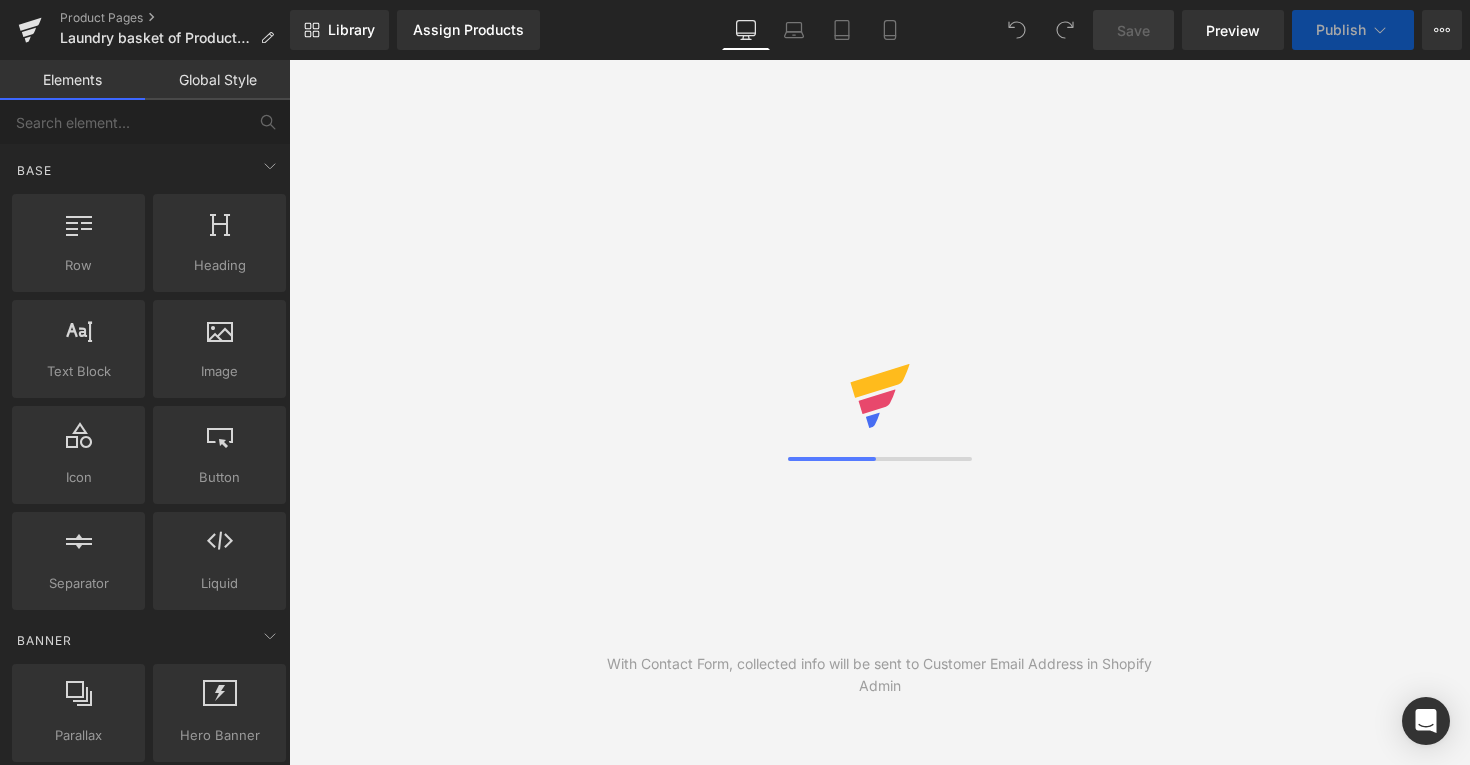 scroll, scrollTop: 0, scrollLeft: 0, axis: both 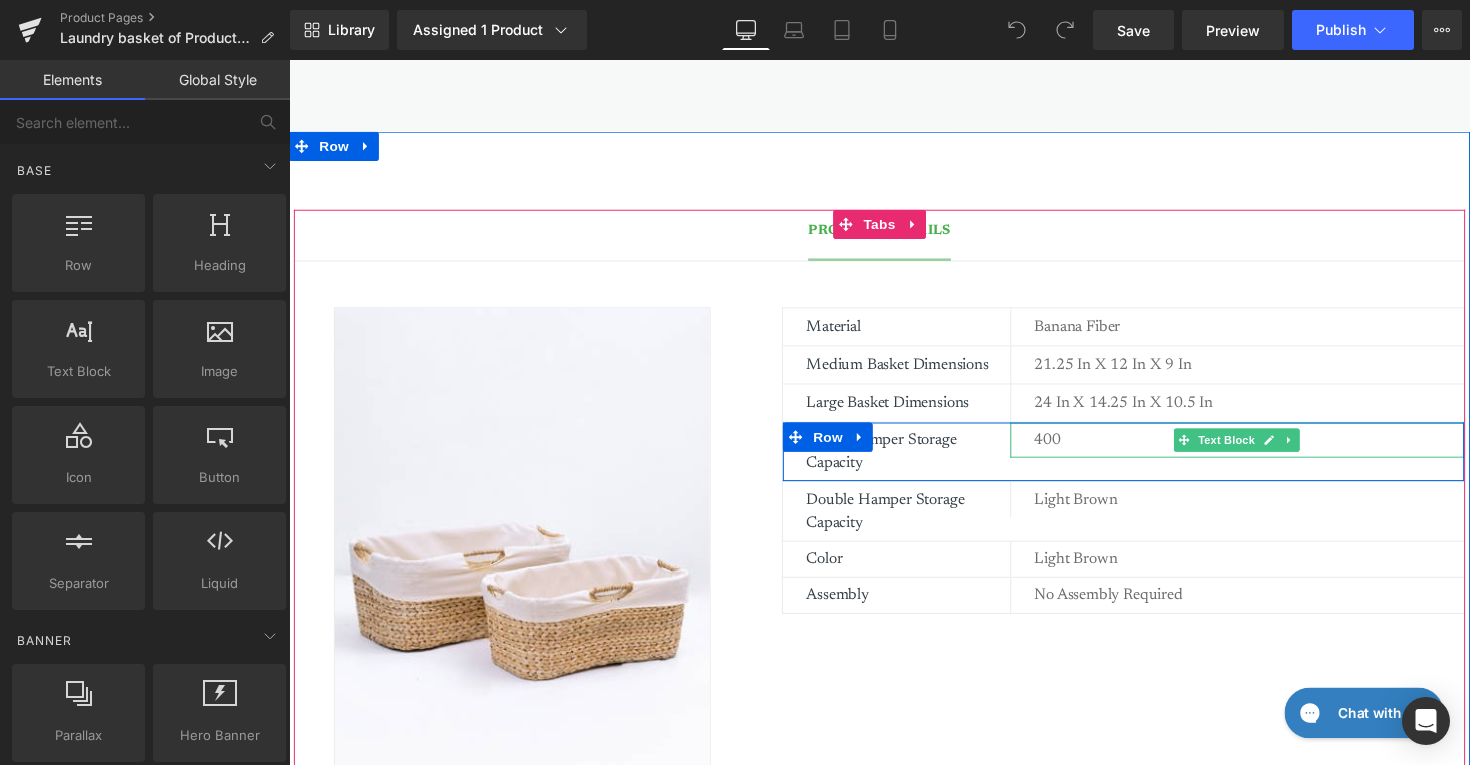 click on "400" at bounding box center [1273, 449] 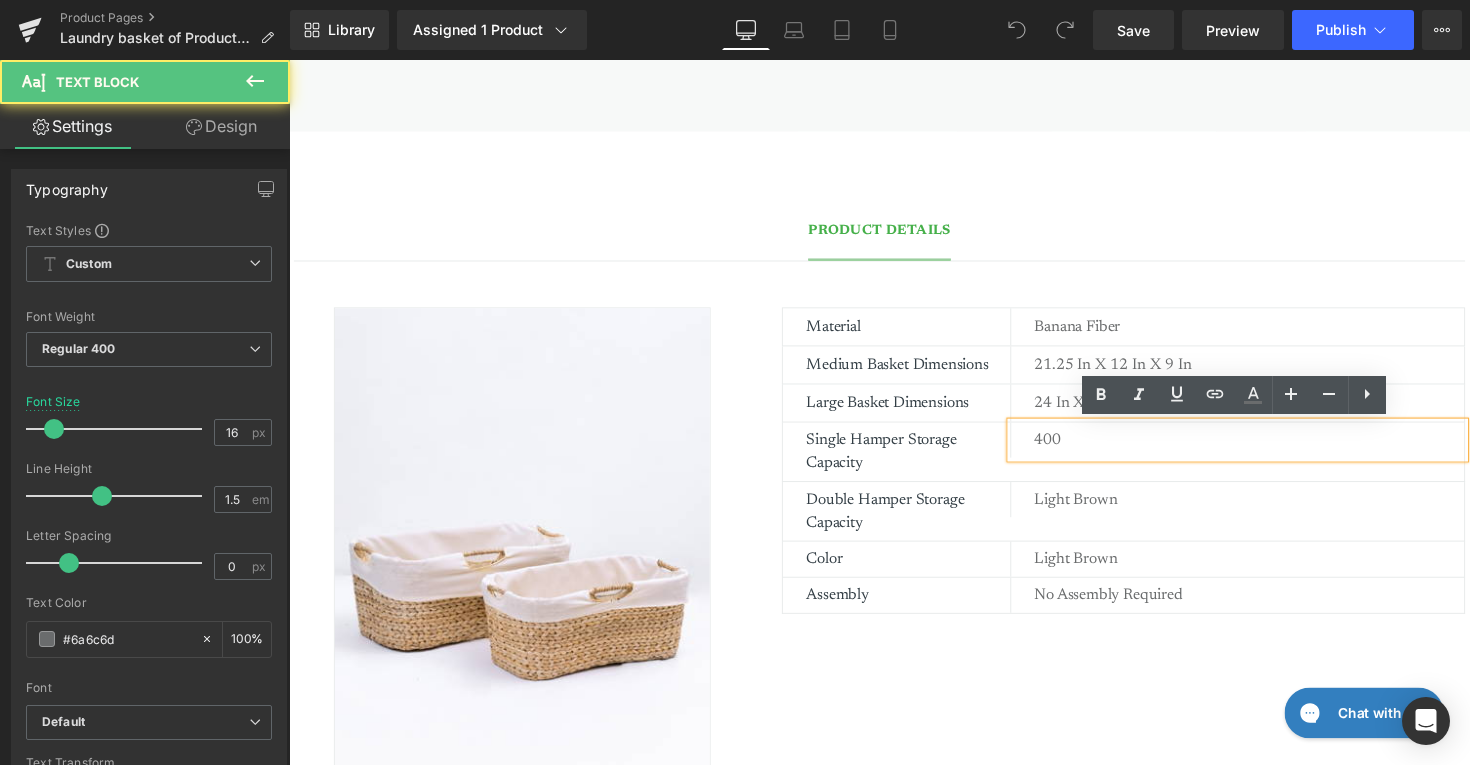 click on "400" at bounding box center [1273, 449] 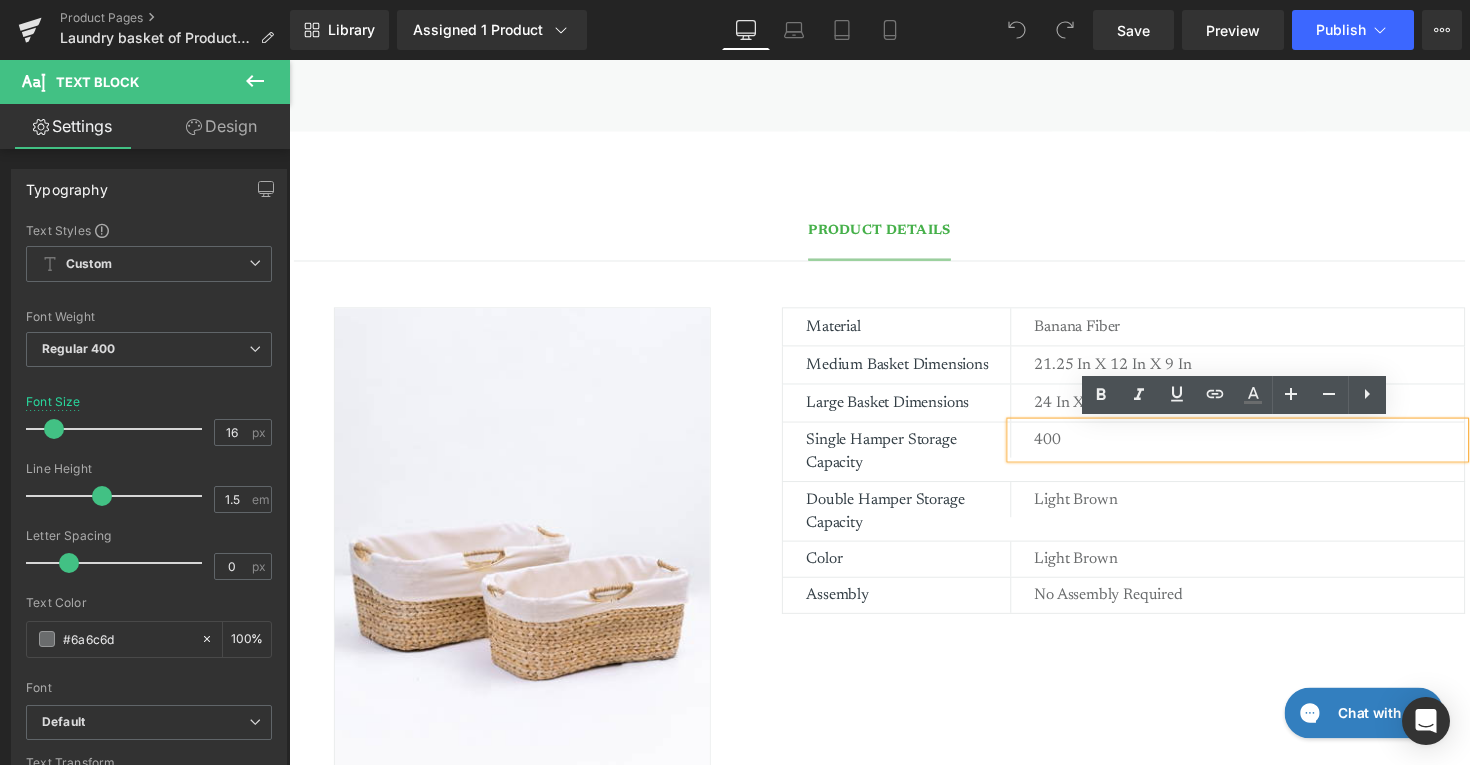 type 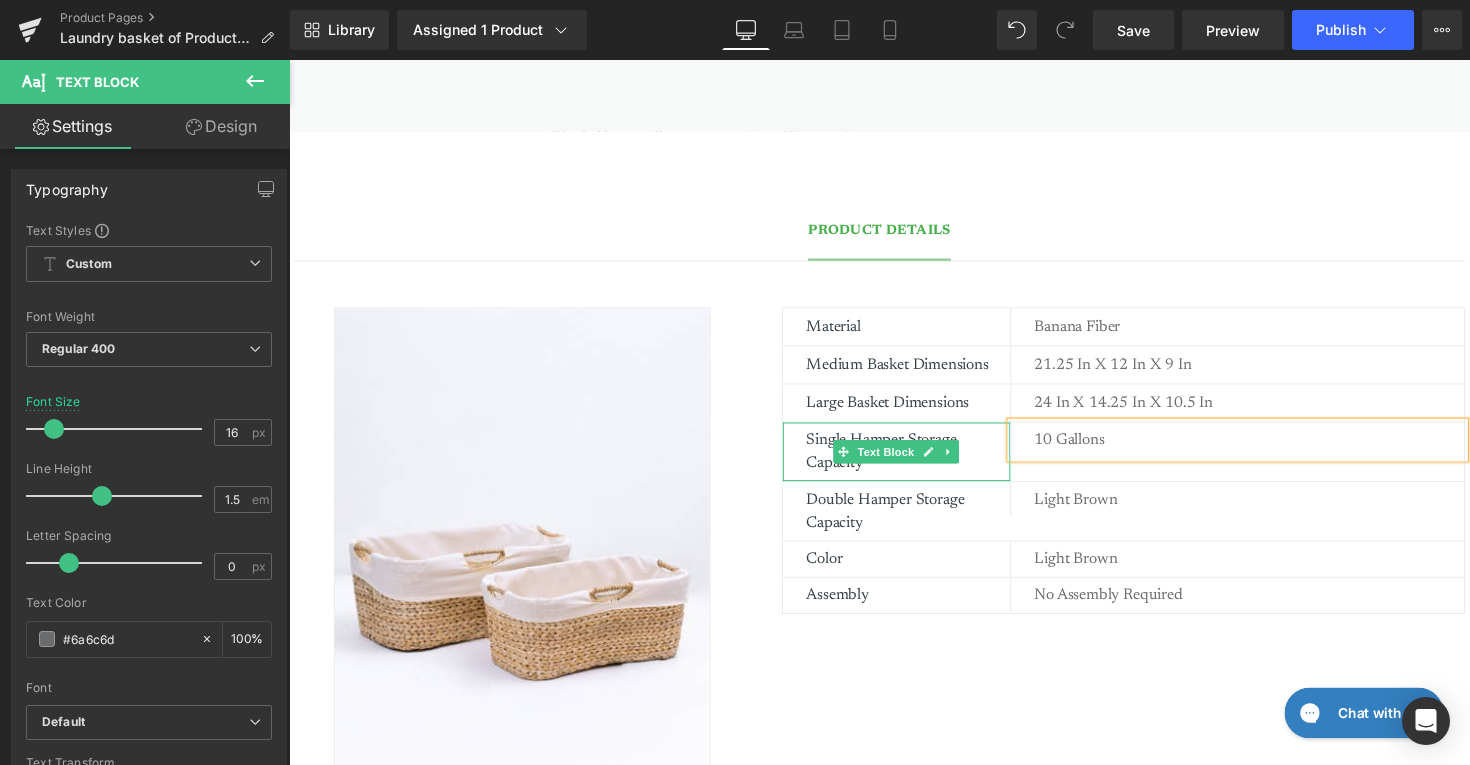 click on "Single Hamper Storage Capacity" at bounding box center [923, 461] 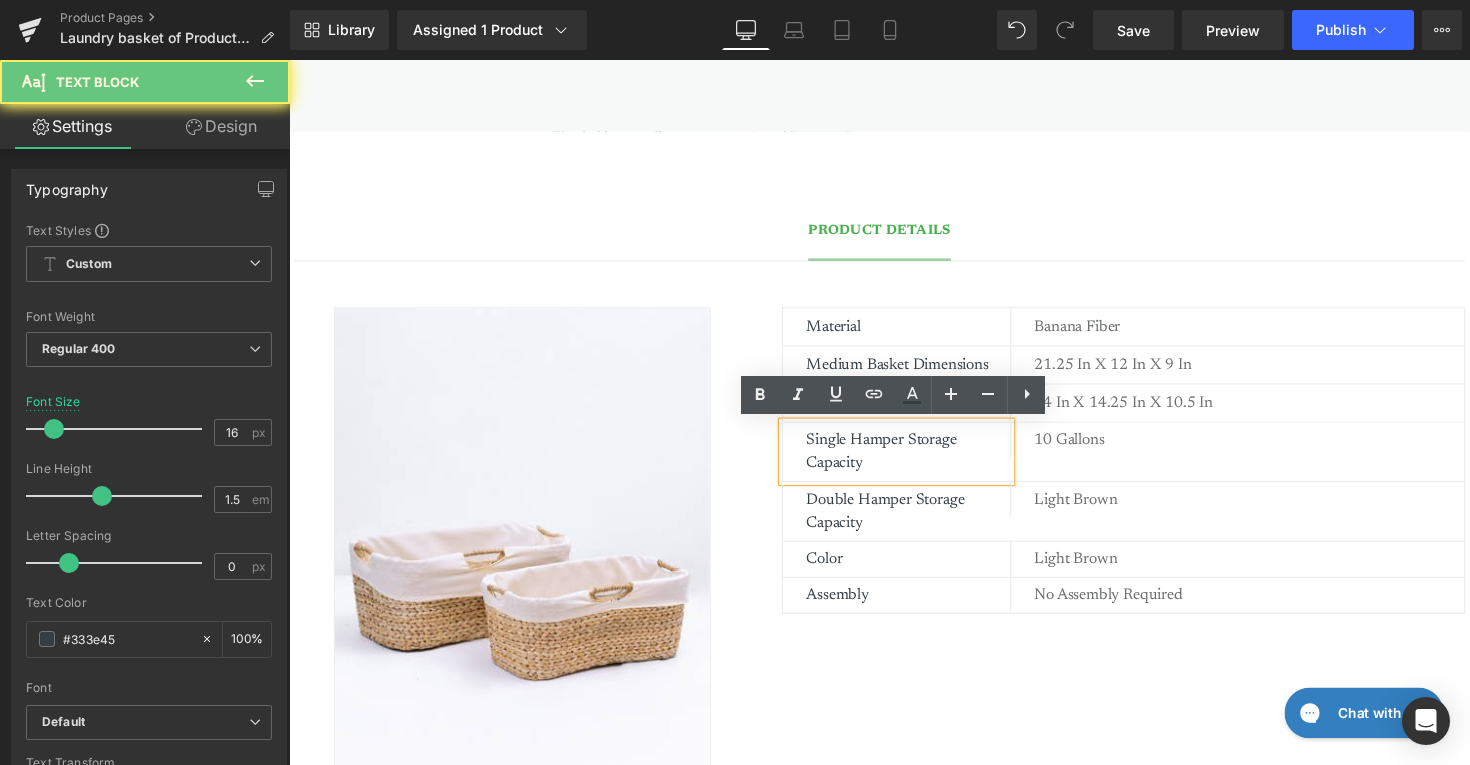 click on "Single Hamper Storage Capacity" at bounding box center (923, 461) 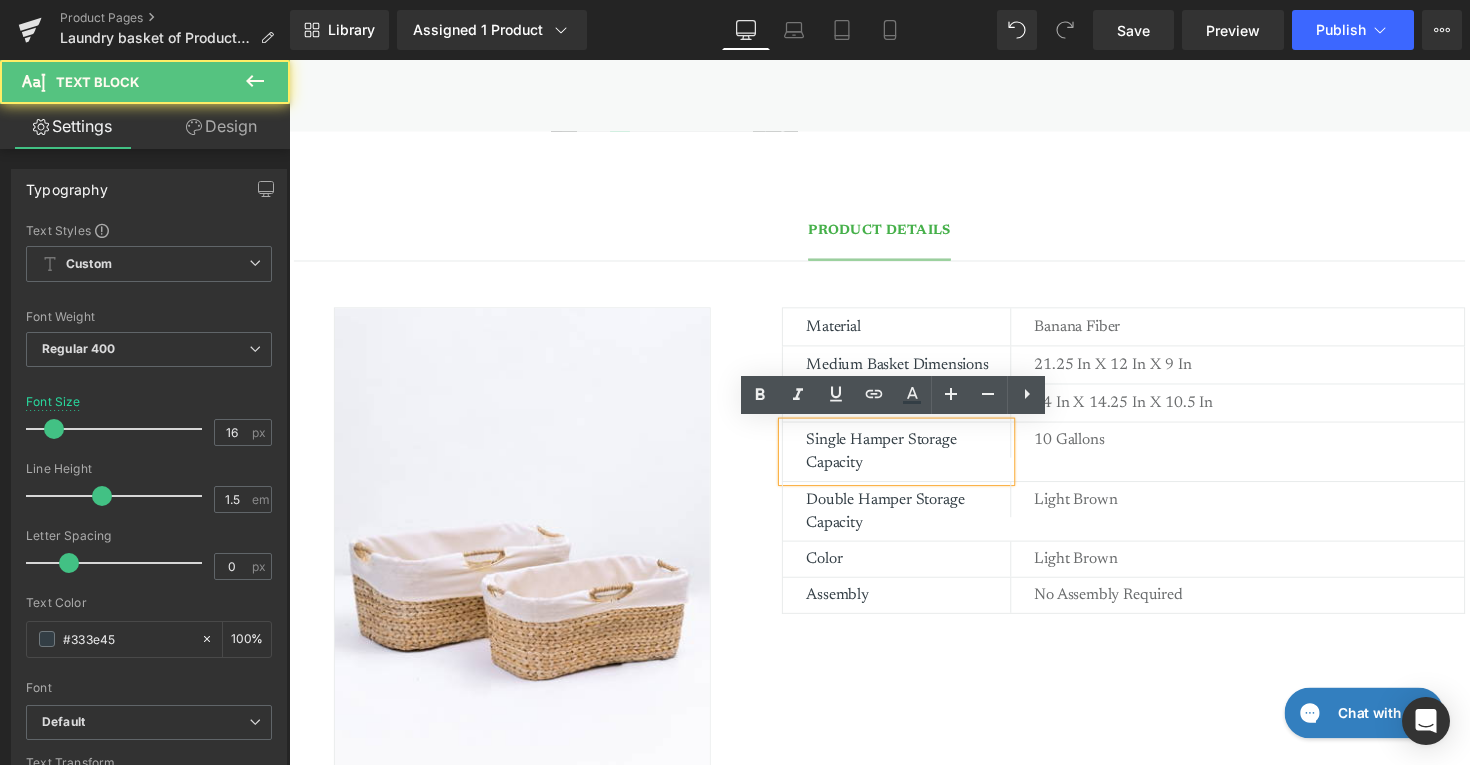click on "Single Hamper Storage Capacity" at bounding box center (923, 461) 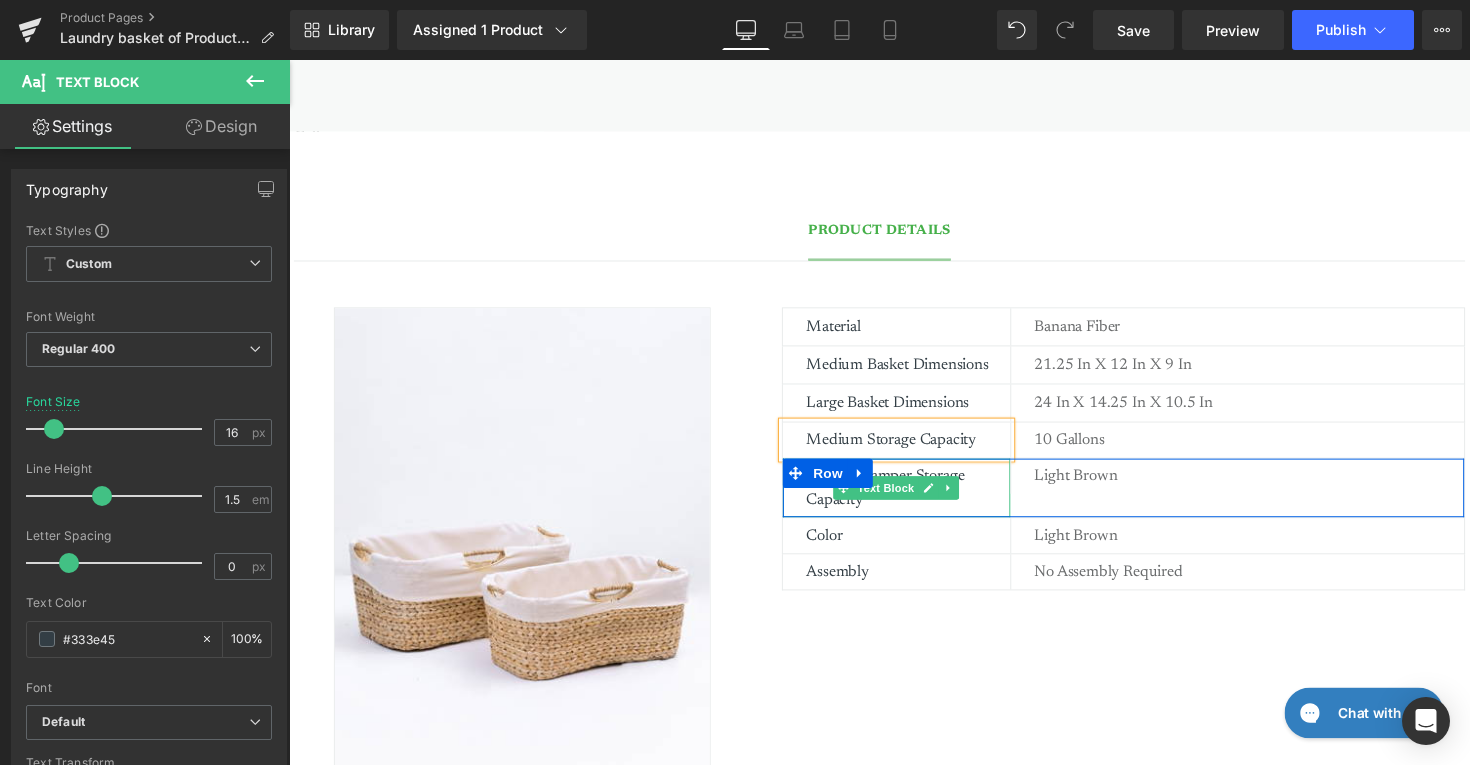 click on "Double Hamper Storage Capacity" at bounding box center (923, 498) 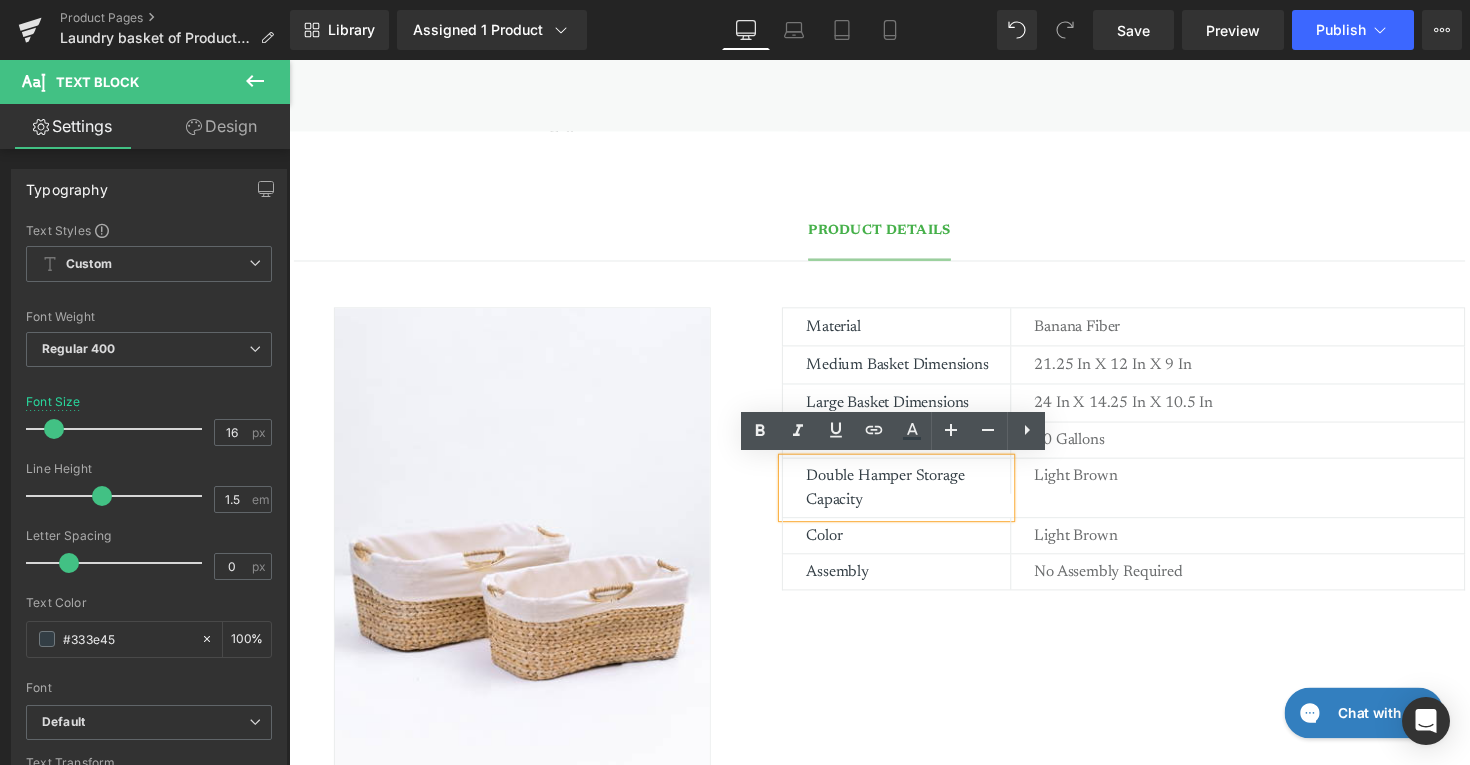 click on "Double Hamper Storage Capacity" at bounding box center (923, 498) 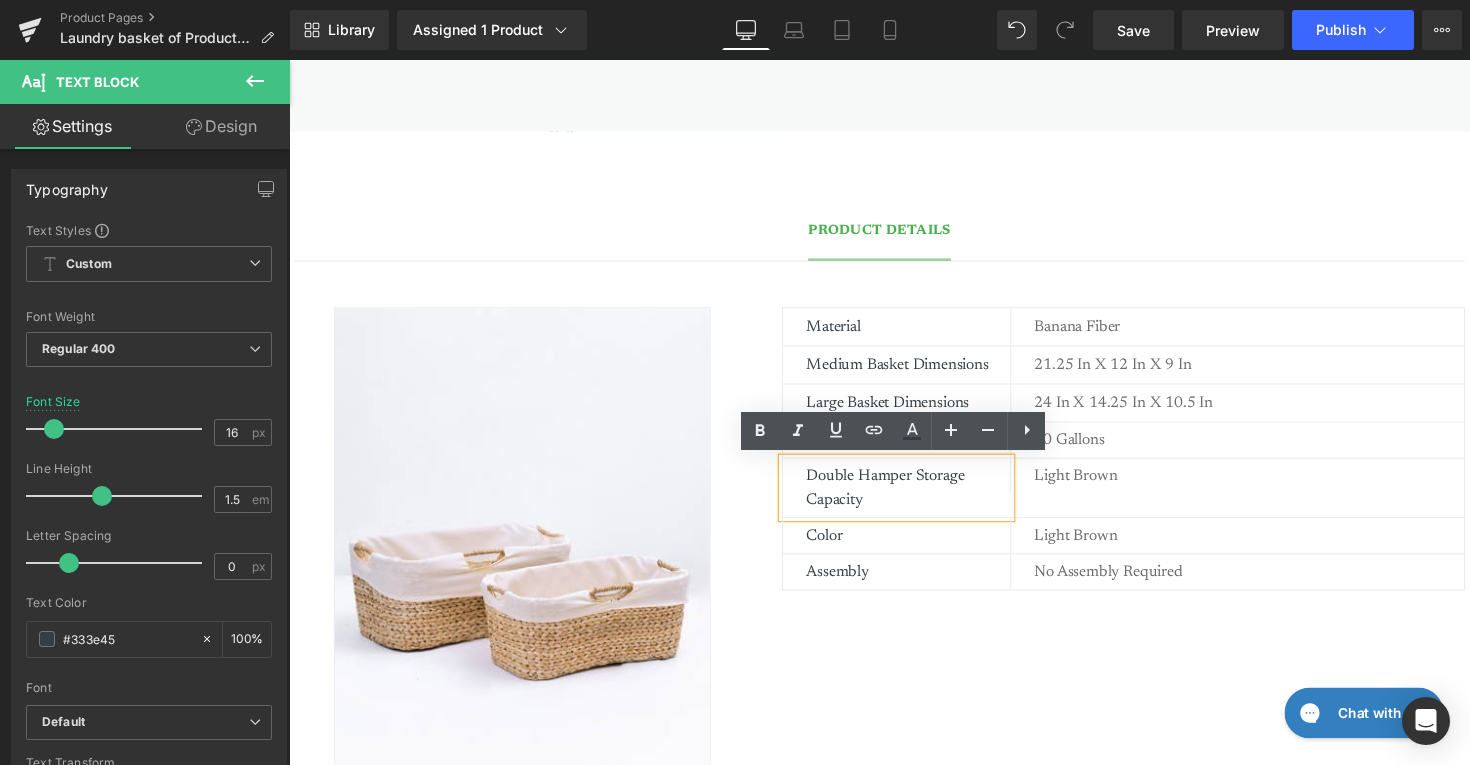 click on "Double Hamper Storage Capacity" at bounding box center (923, 498) 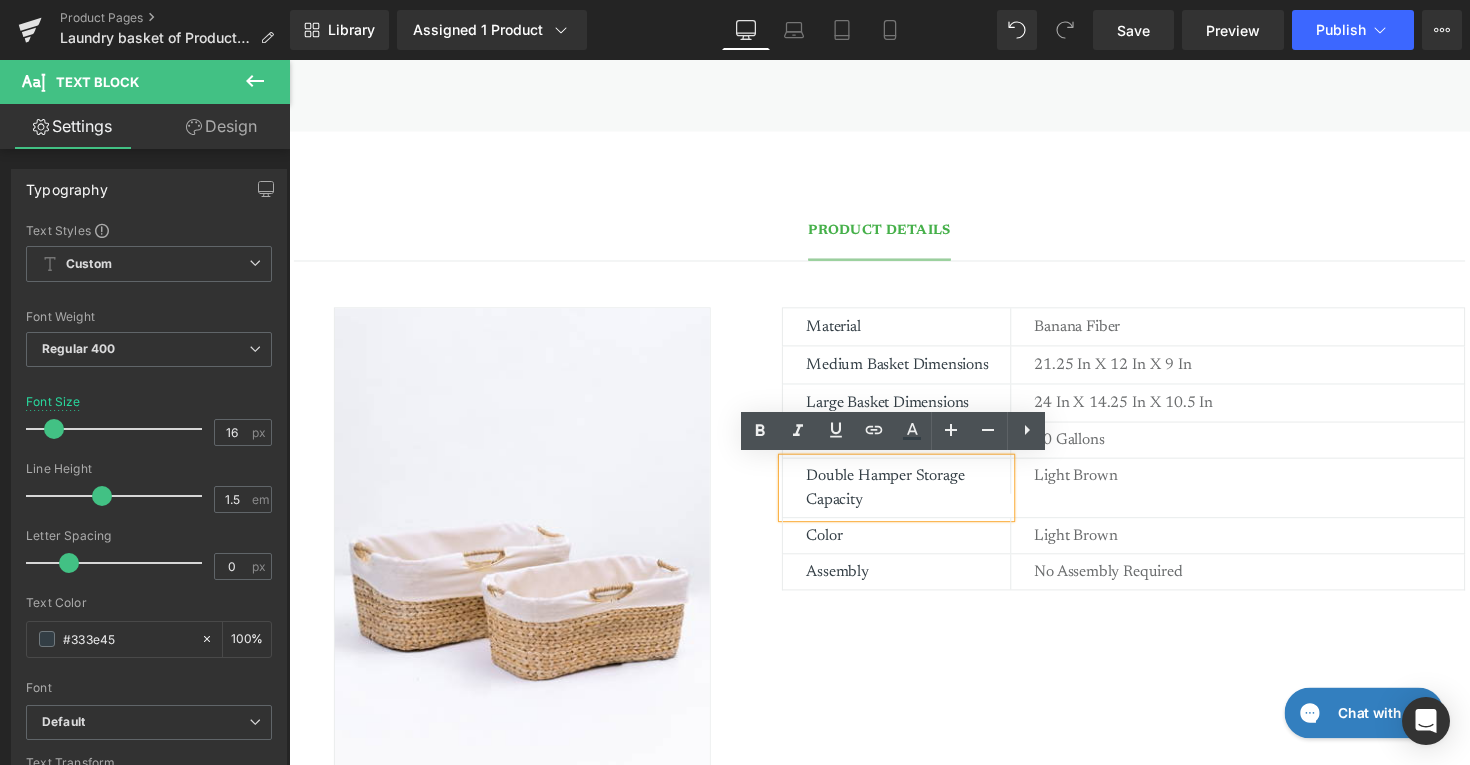 click on "Double Hamper Storage Capacity" at bounding box center (923, 498) 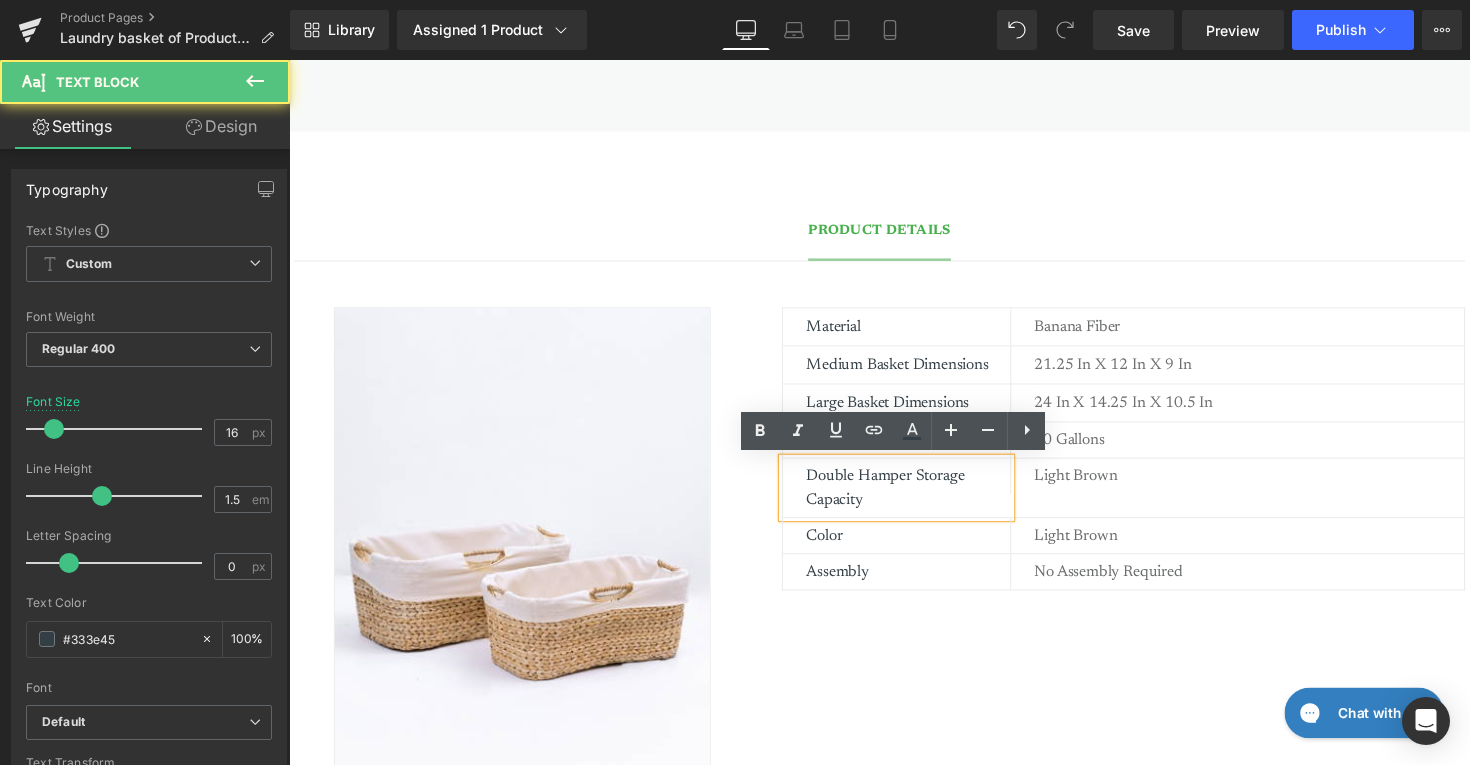 type 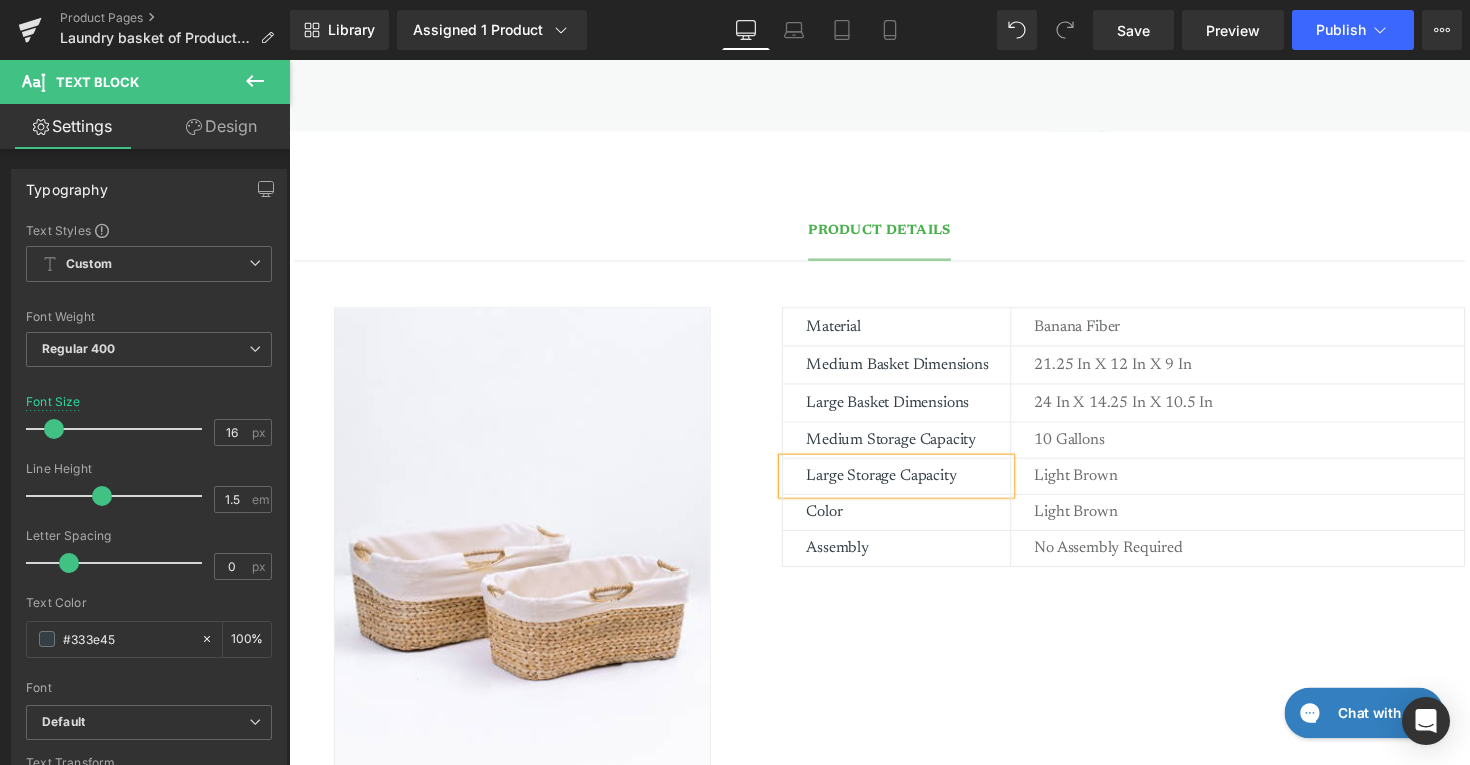 click on "Image
Material
Text Block         banana fiber Text Block
Row         Medium Basket Dimensions Text Block         21.25 in x 12 in x 9 In Text Block         Row         Large Basket Dimensions Text Block         24 in x 14.25 in x 10.5 in Text Block         Row         Medium Storage Capacity Text Block         10 gallons Text Block         Row         Large Storage Capacity Text Block         Light brown Text Block         Row         Color Text Block         Light Brown Text Block         Row         Assembly Text Block         No Assembly Required Text Block         Row
Row" at bounding box center (894, 544) 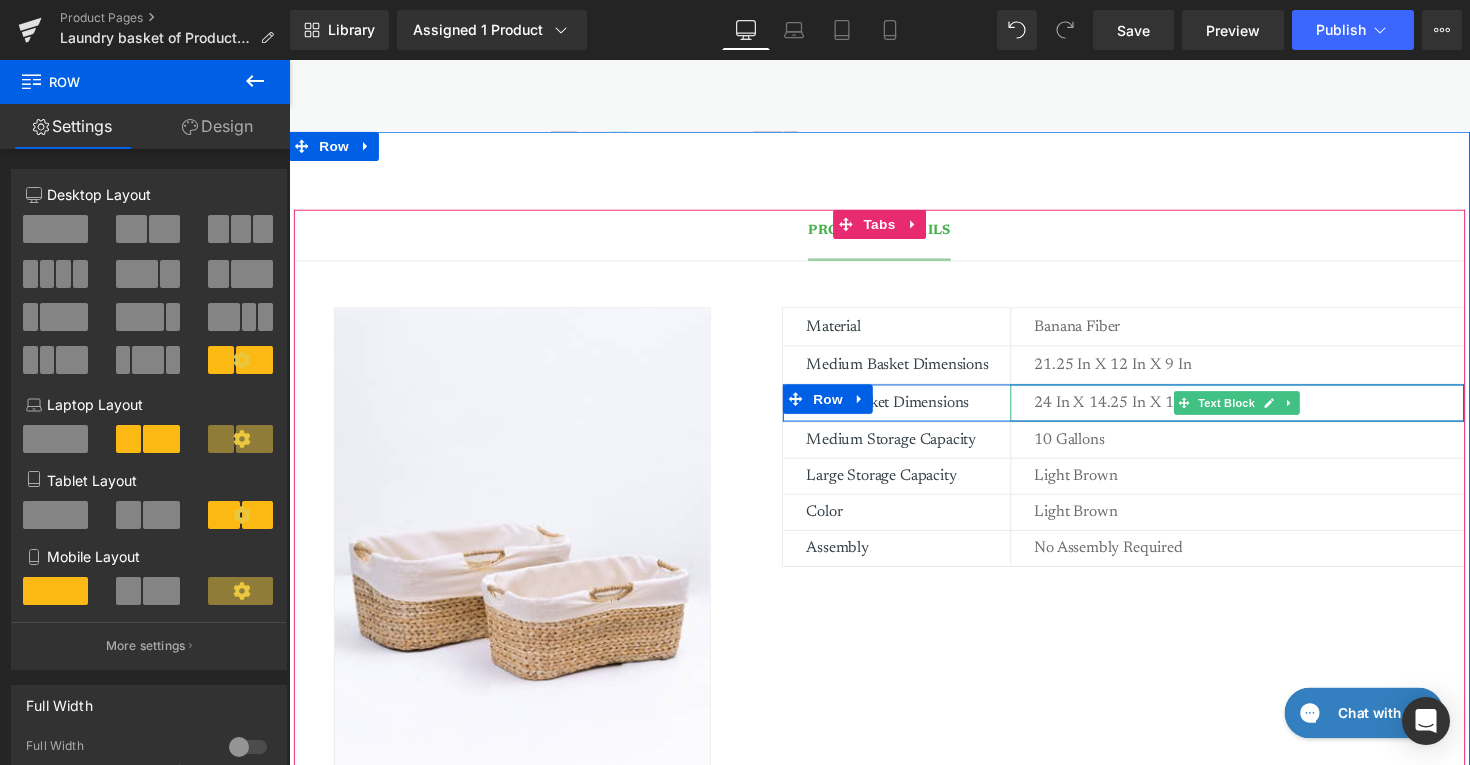 click on "24 in x 14.25 in x 10.5 in" at bounding box center [1273, 411] 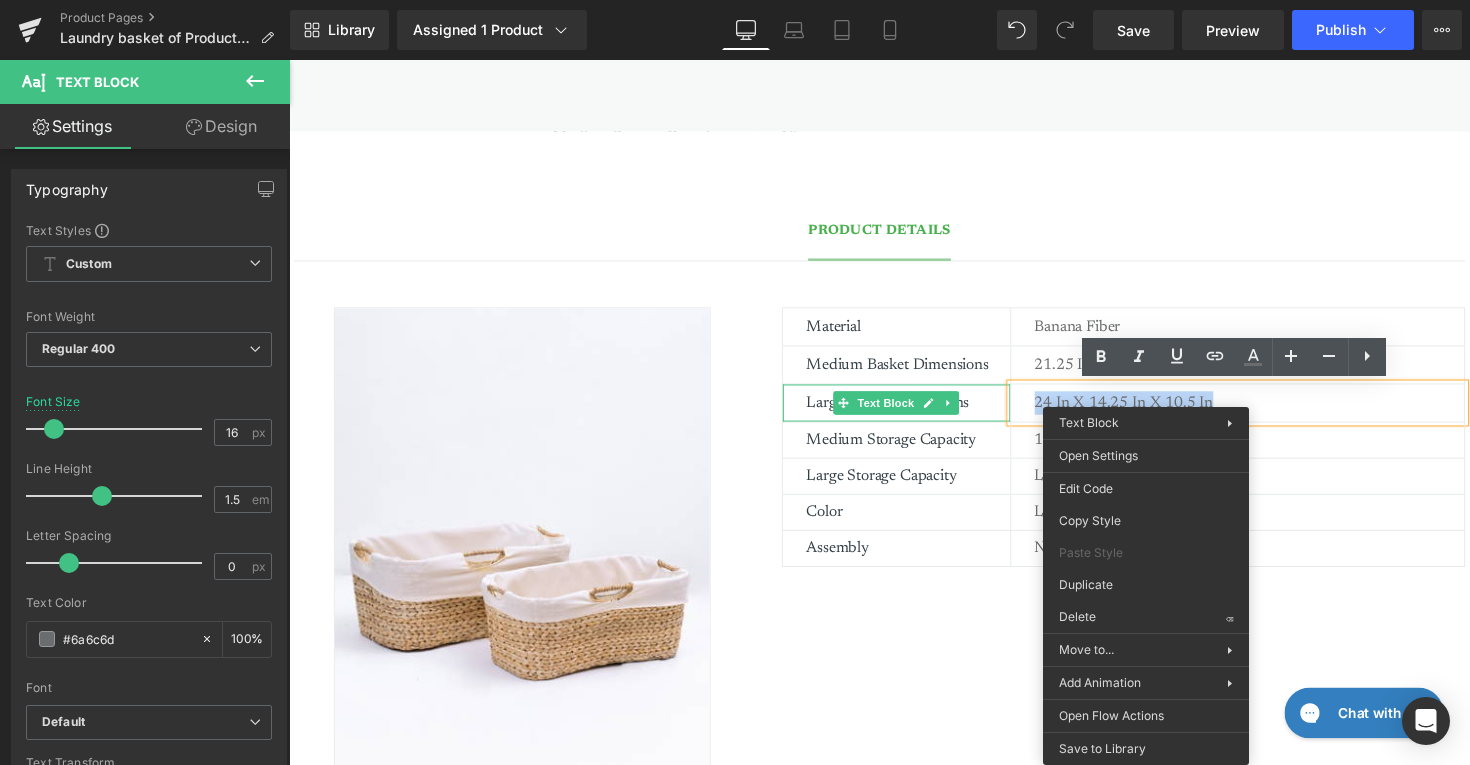 click on "Large Basket Dimensions" at bounding box center [923, 411] 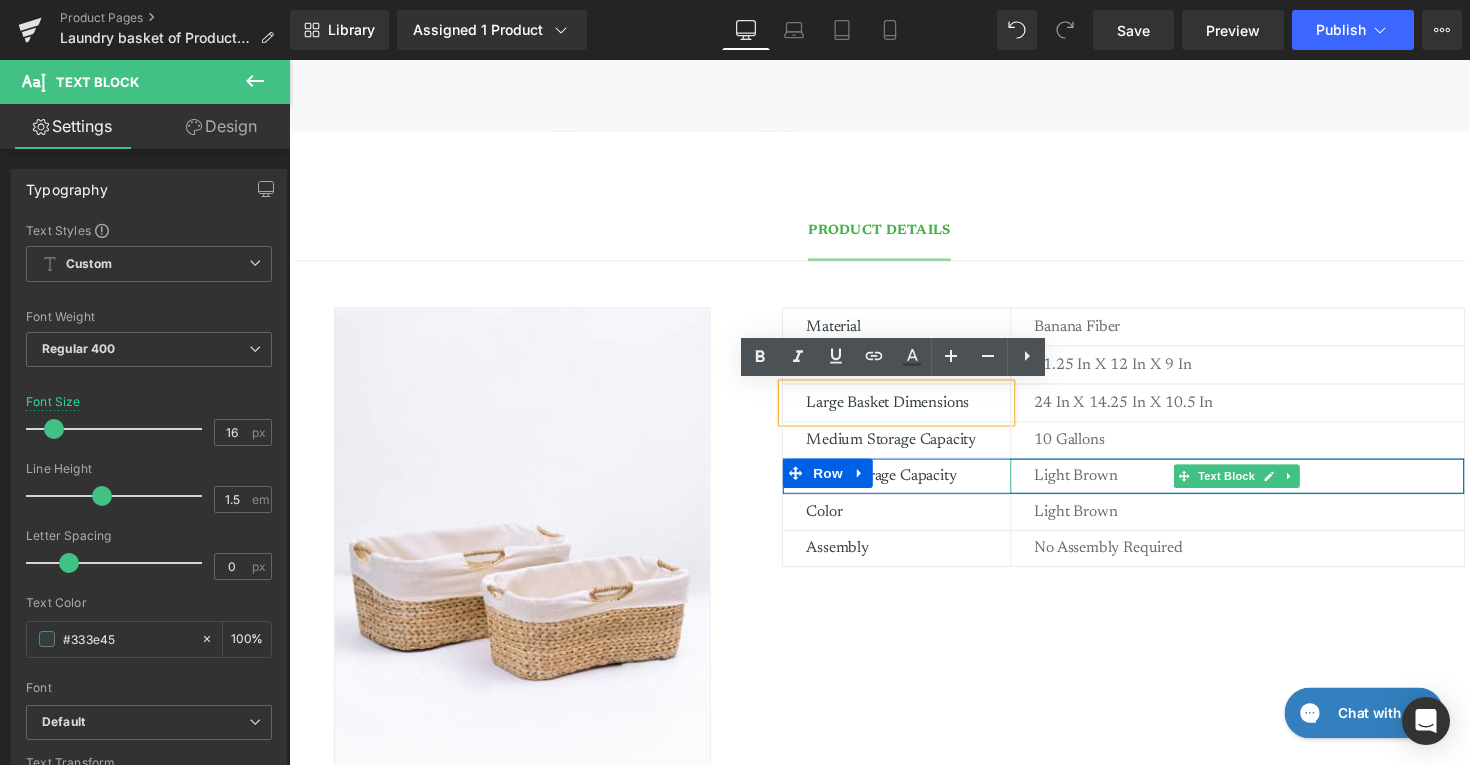 click on "Light brown" at bounding box center [1273, 486] 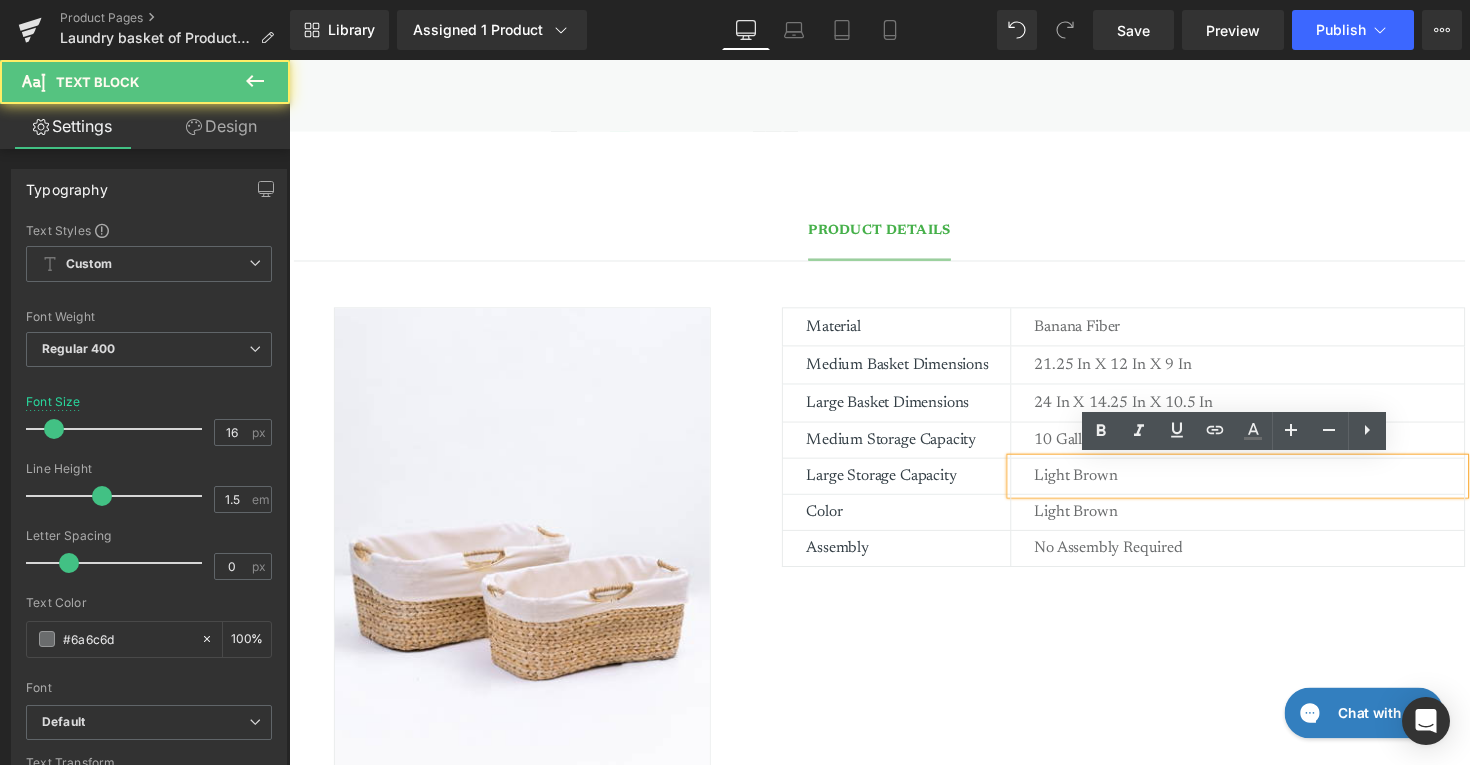 click on "Light brown" at bounding box center [1273, 486] 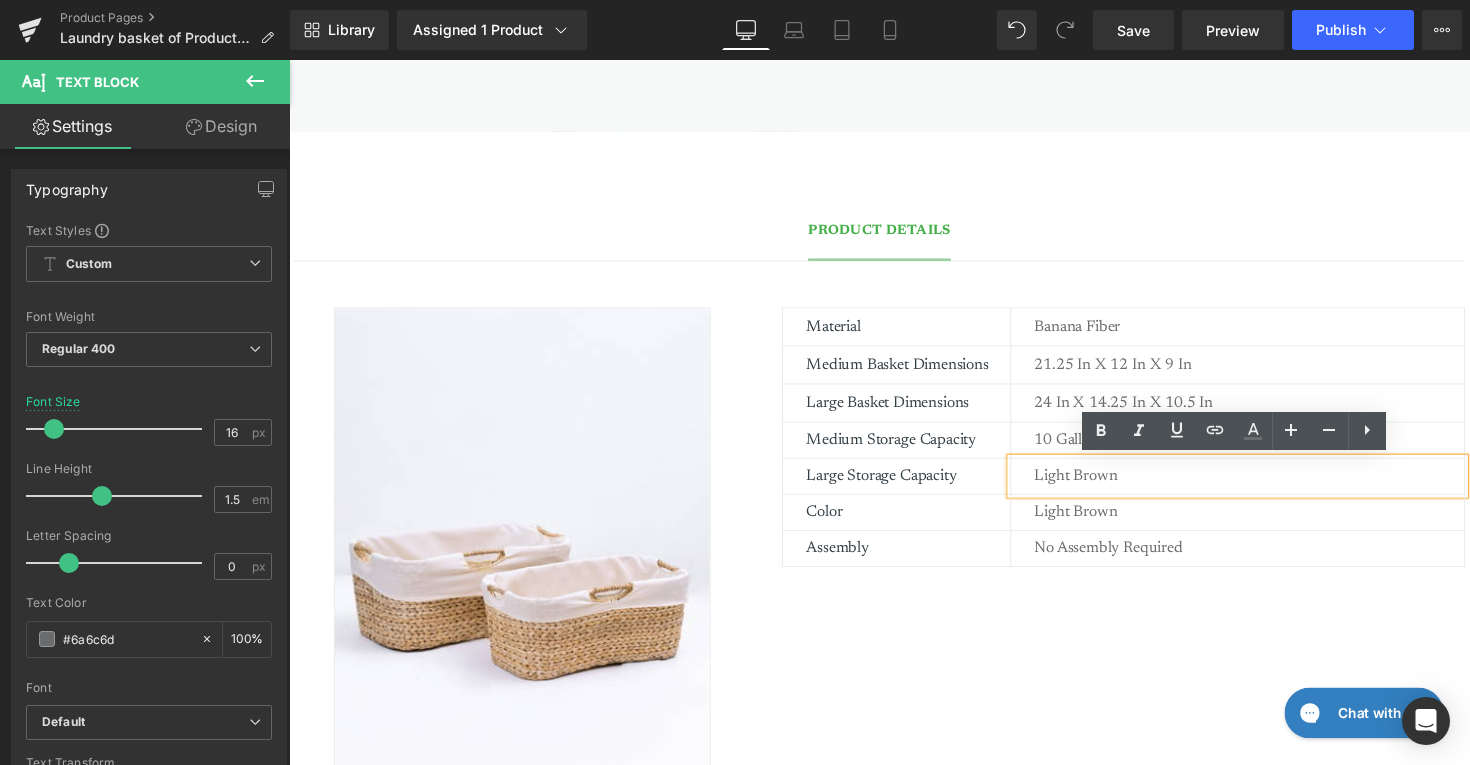 type 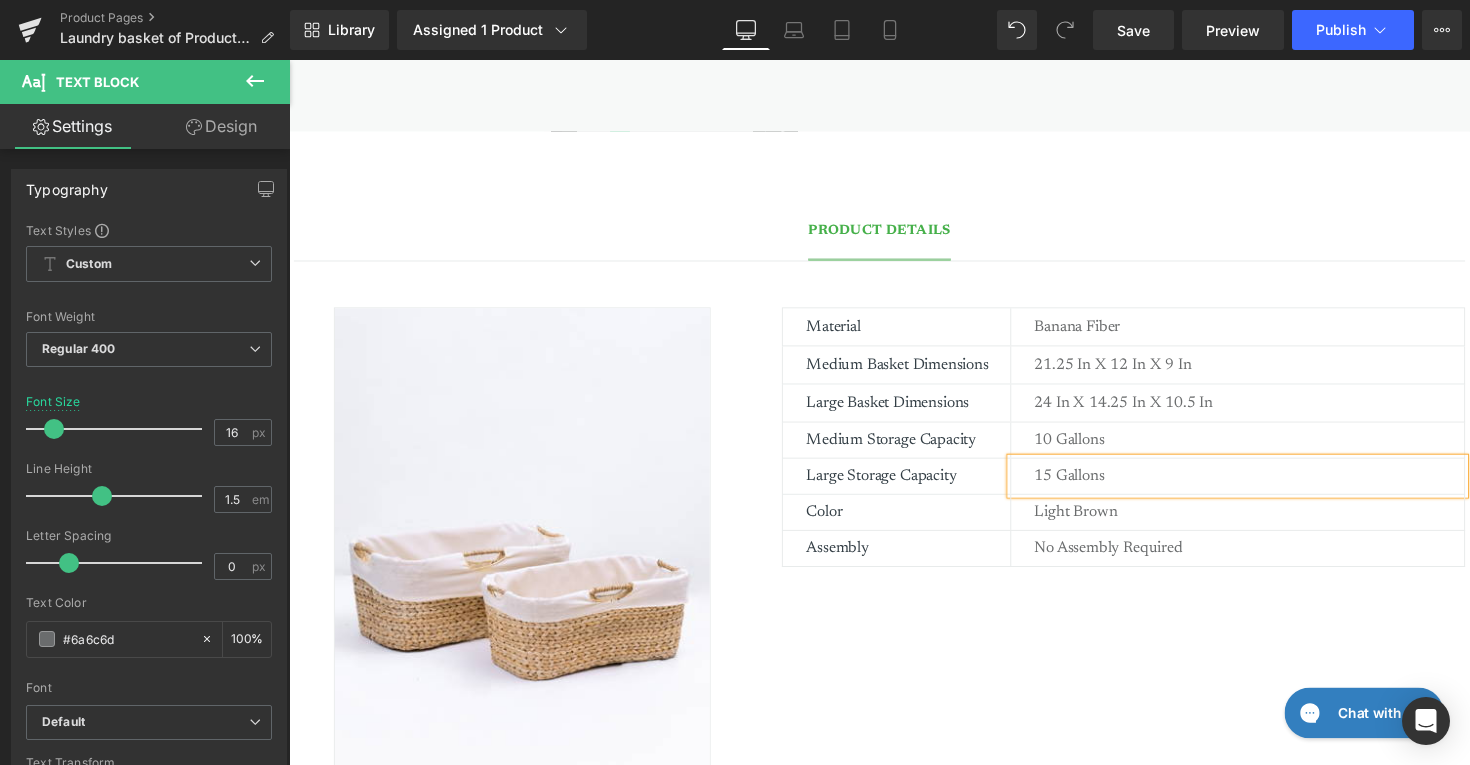 click on "Image
Material
Text Block         banana fiber Text Block
Row         Medium Basket Dimensions Text Block         21.25 in x 12 in x 9 In Text Block         Row         Large Basket Dimensions Text Block         24 in x 14.25 in x 10.5 in Text Block         Row         Medium Storage Capacity Text Block         10 gallons Text Block         Row         Large Storage Capacity Text Block         15 Gallons Text Block         Row         Color Text Block         Light Brown Text Block         Row         Assembly Text Block         No Assembly Required Text Block         Row
Row" at bounding box center (894, 544) 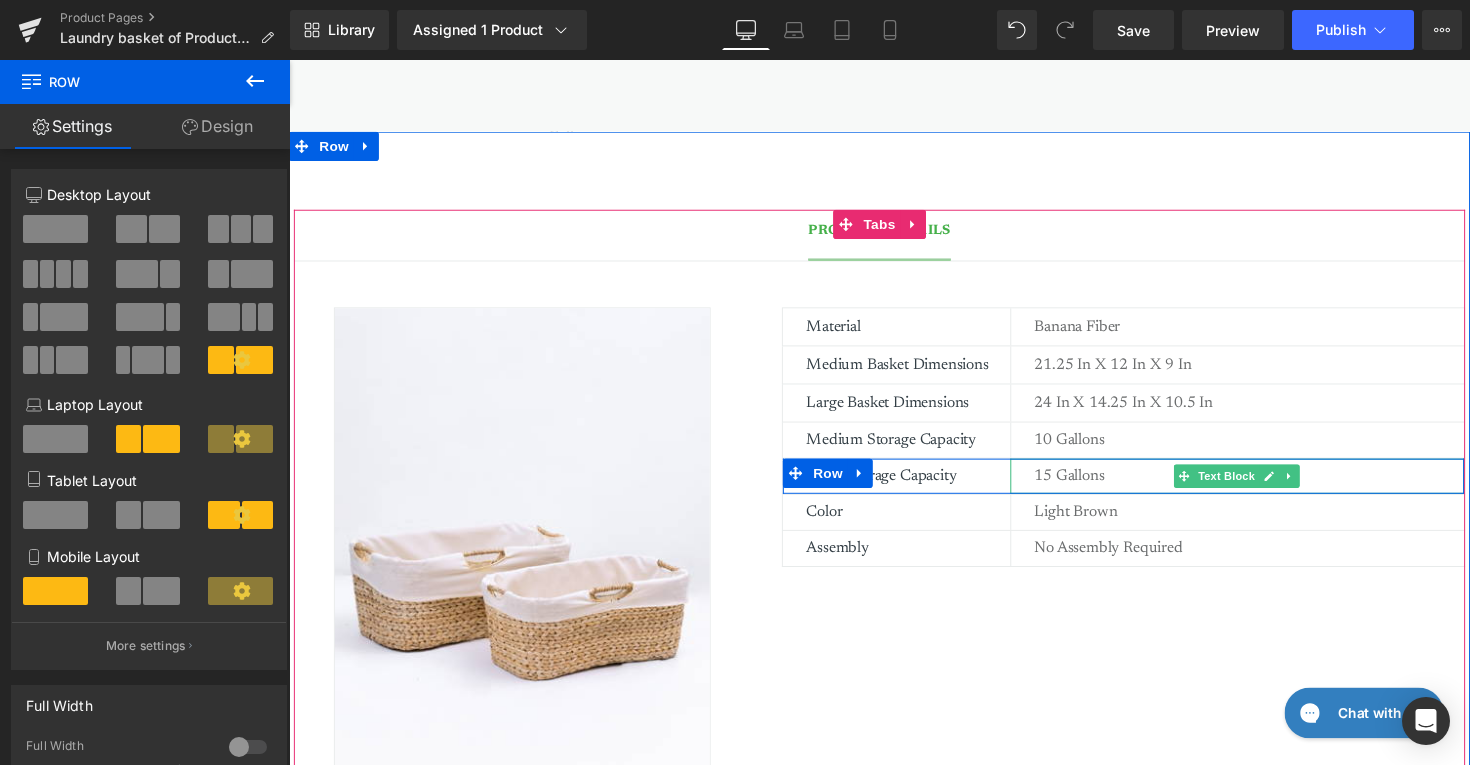 click on "15 Gallons" at bounding box center [1273, 486] 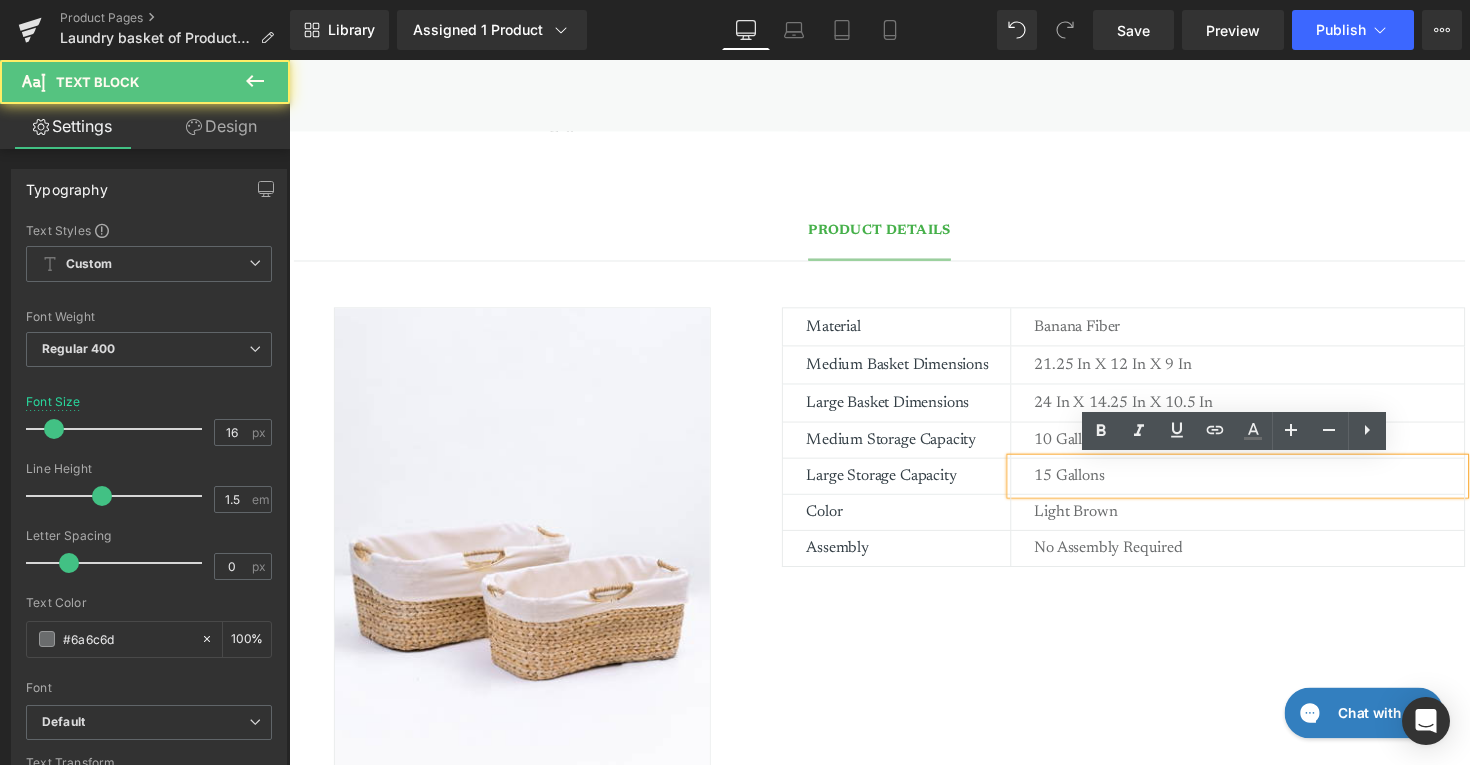 click on "15 Gallons" at bounding box center (1273, 486) 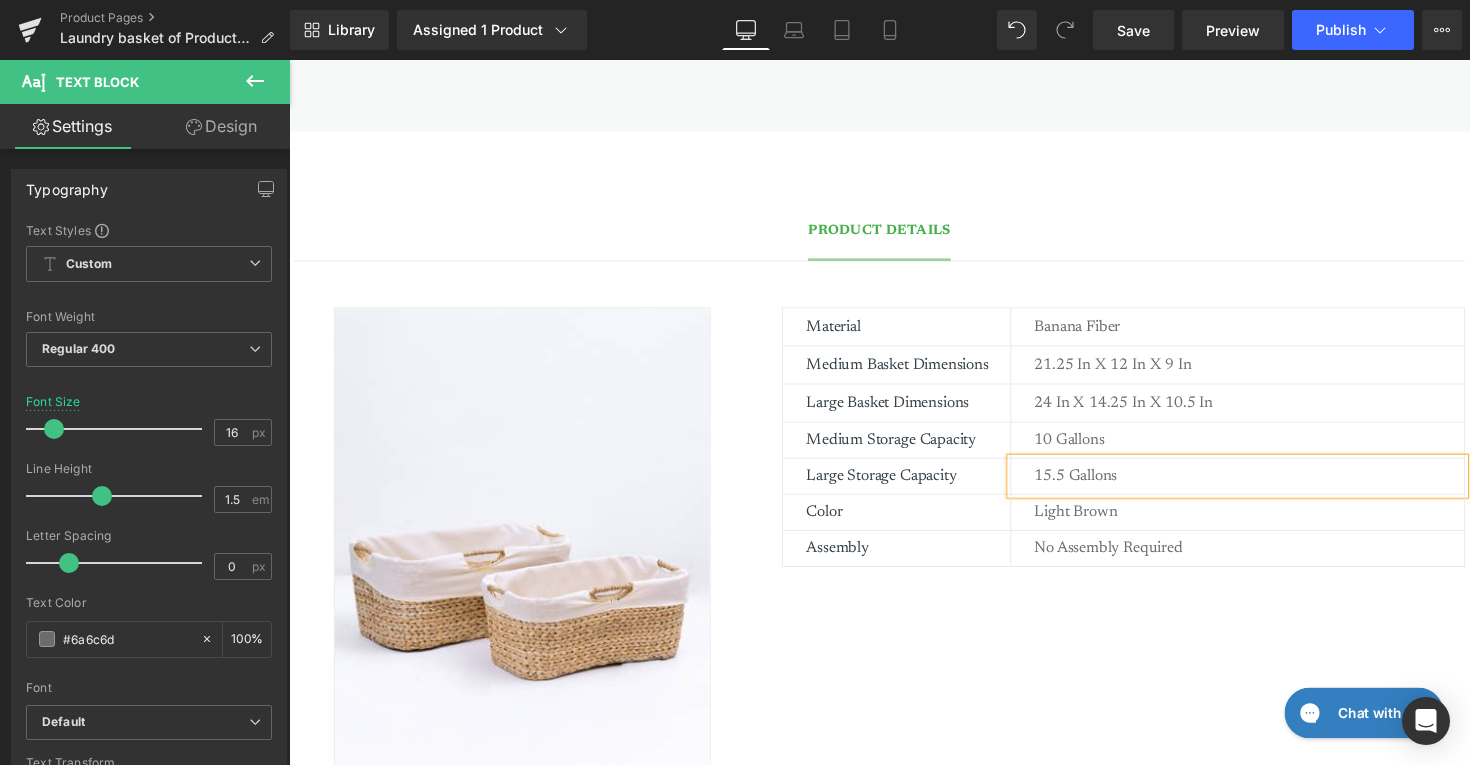 click on "Image
Material
Text Block         banana fiber Text Block
Row         Medium Basket Dimensions Text Block         21.25 in x 12 in x 9 In Text Block         Row         Large Basket Dimensions Text Block         24 in x 14.25 in x 10.5 in Text Block         Row         Medium Storage Capacity Text Block         10 gallons Text Block         Row         Large Storage Capacity Text Block         15.5 Gallons Text Block         Row         Color Text Block         Light Brown Text Block         Row         Assembly Text Block         No Assembly Required Text Block         Row
Row" at bounding box center (894, 544) 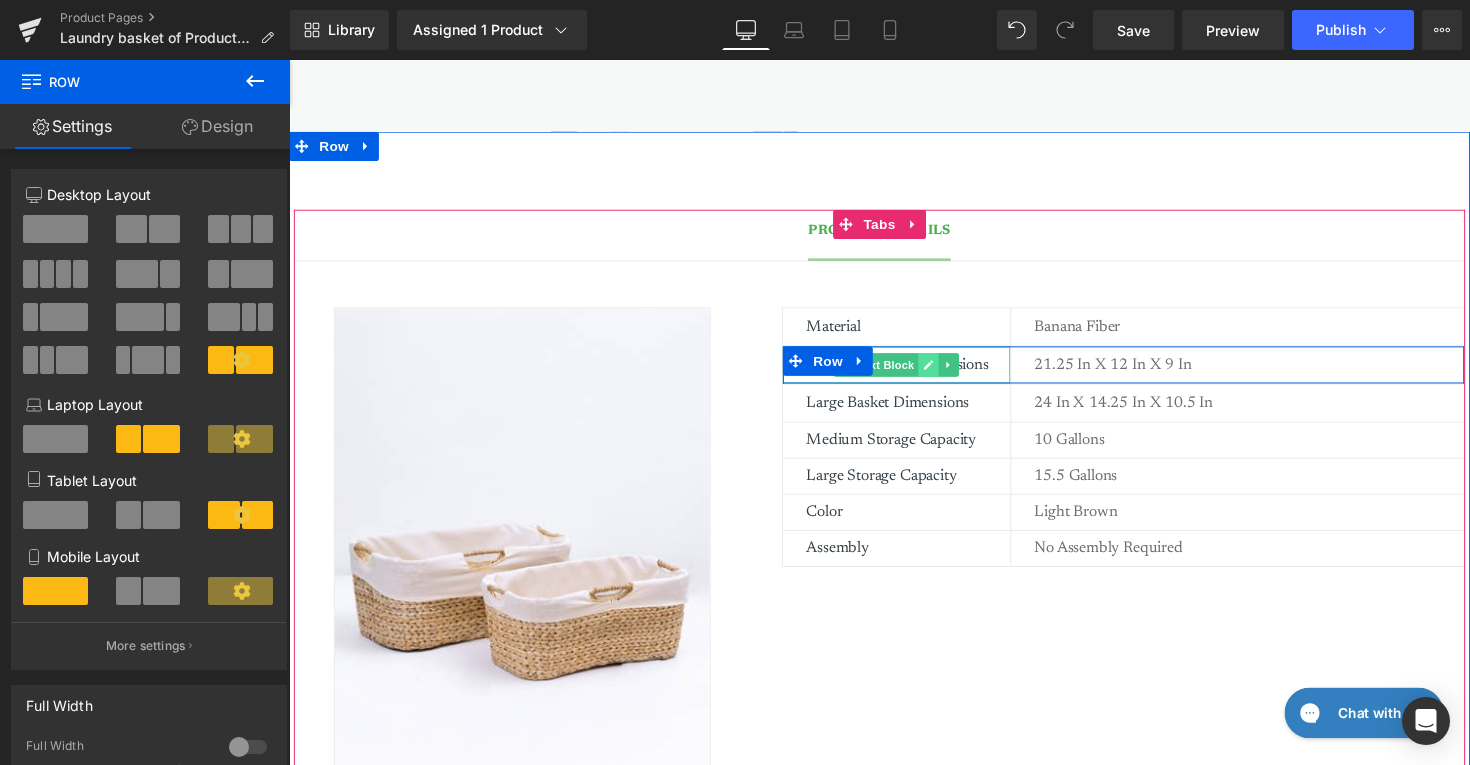 click 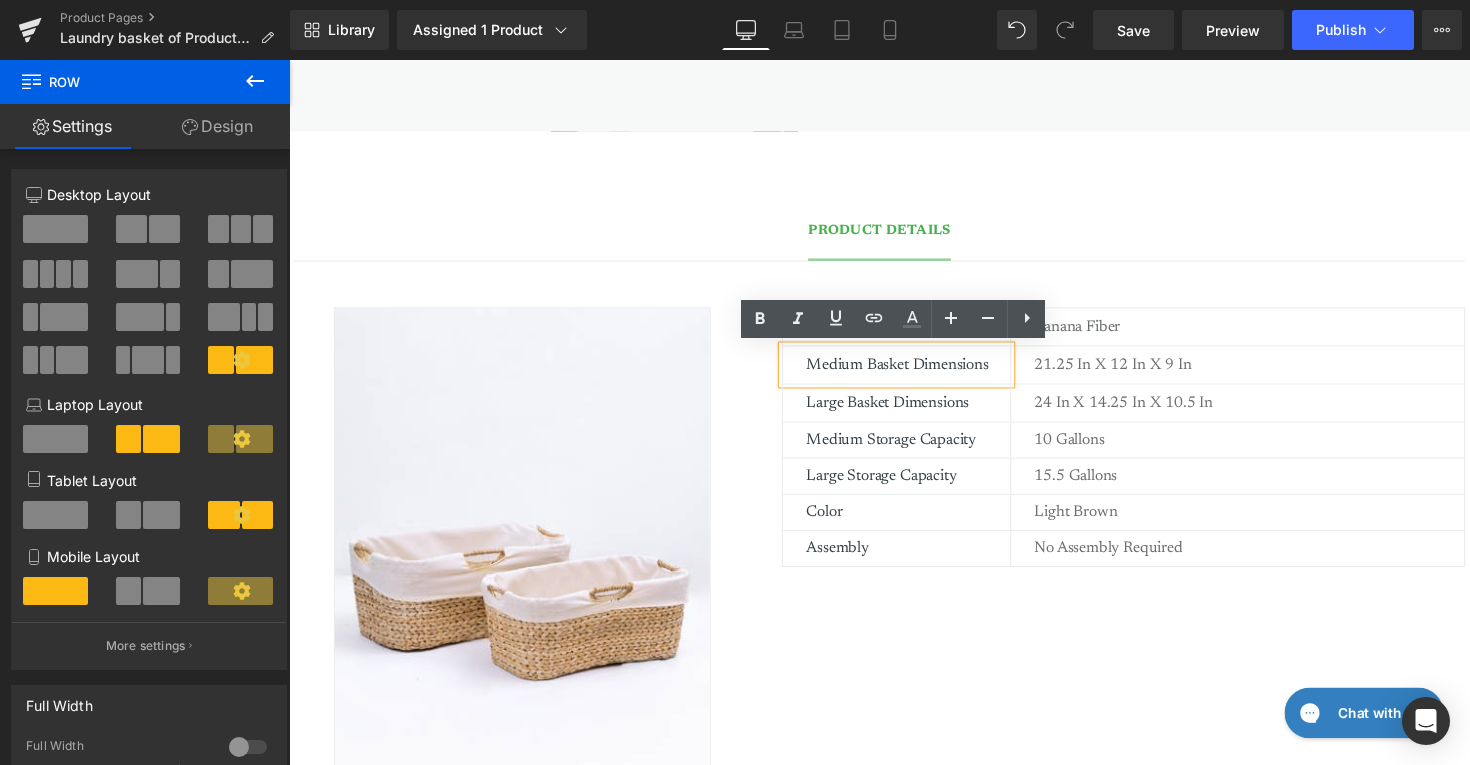 click on "Medium Basket Dimensions" at bounding box center [923, 372] 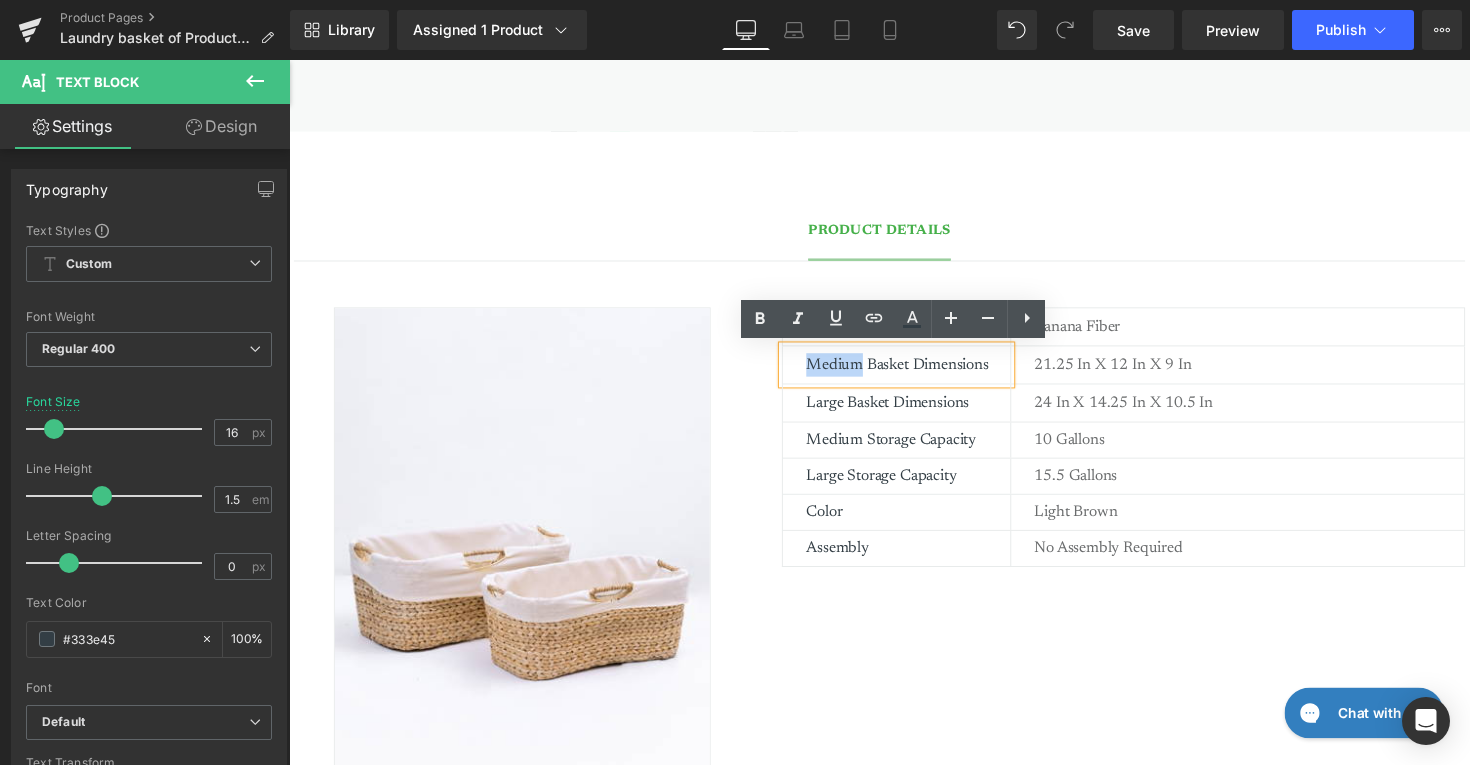 drag, startPoint x: 823, startPoint y: 371, endPoint x: 874, endPoint y: 369, distance: 51.0392 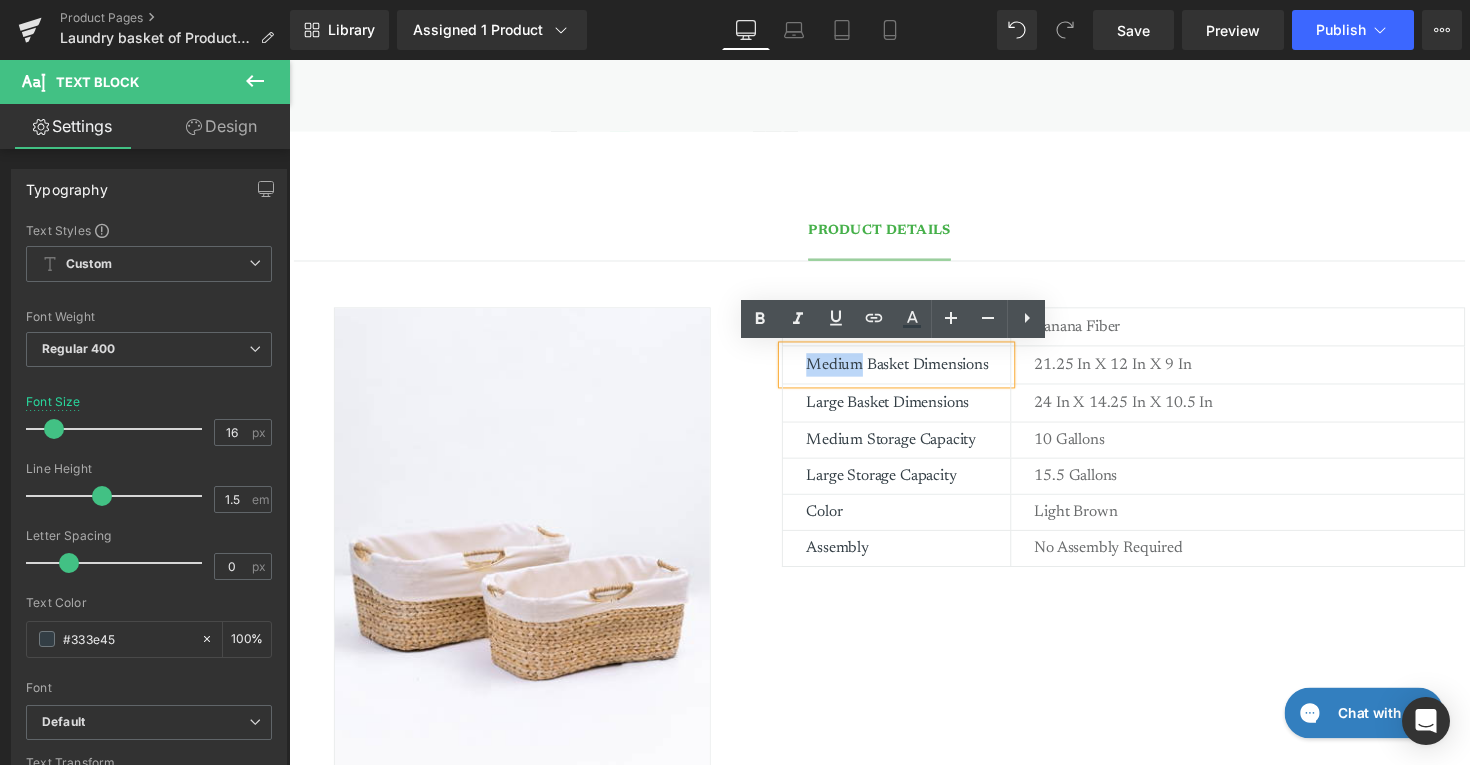 click on "Medium Basket Dimensions" at bounding box center (923, 372) 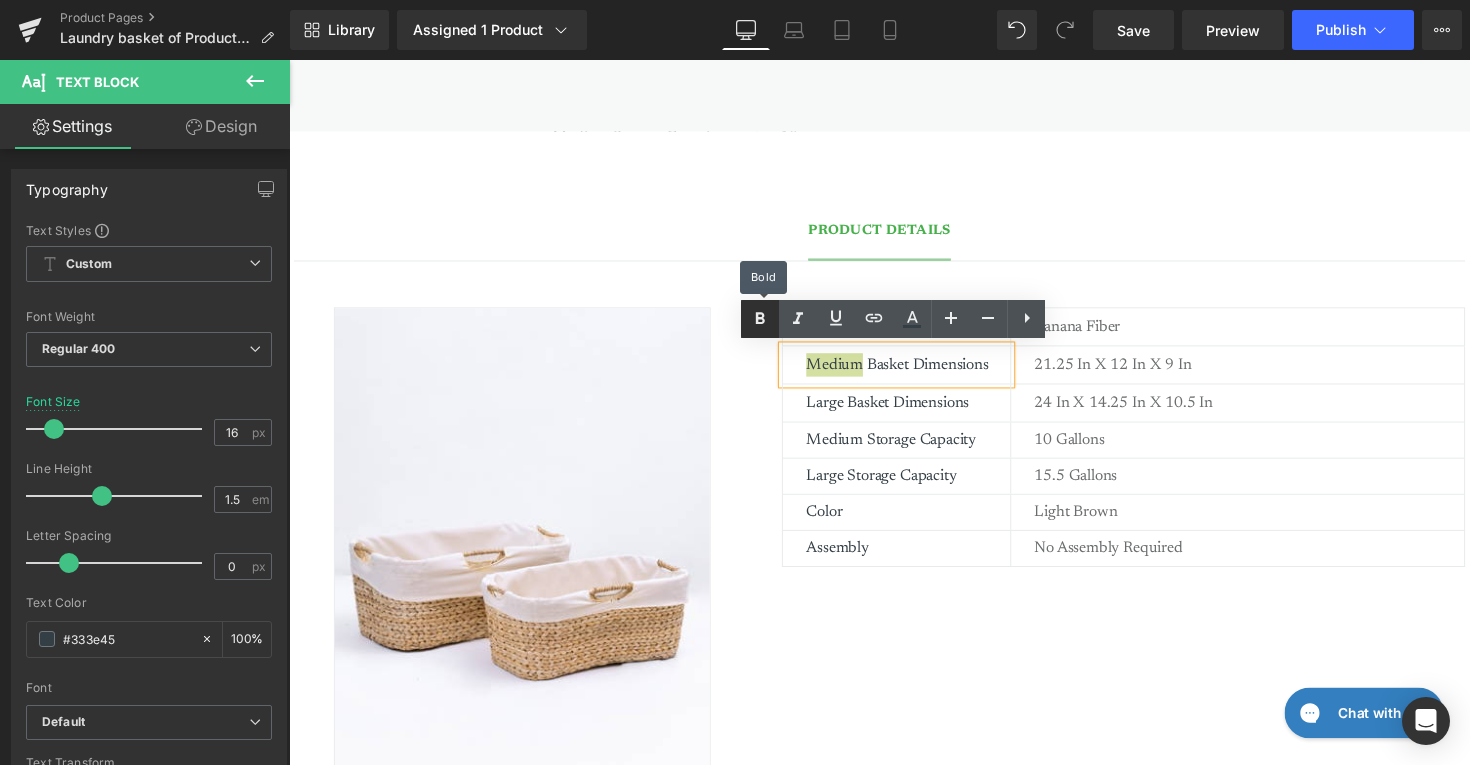 click 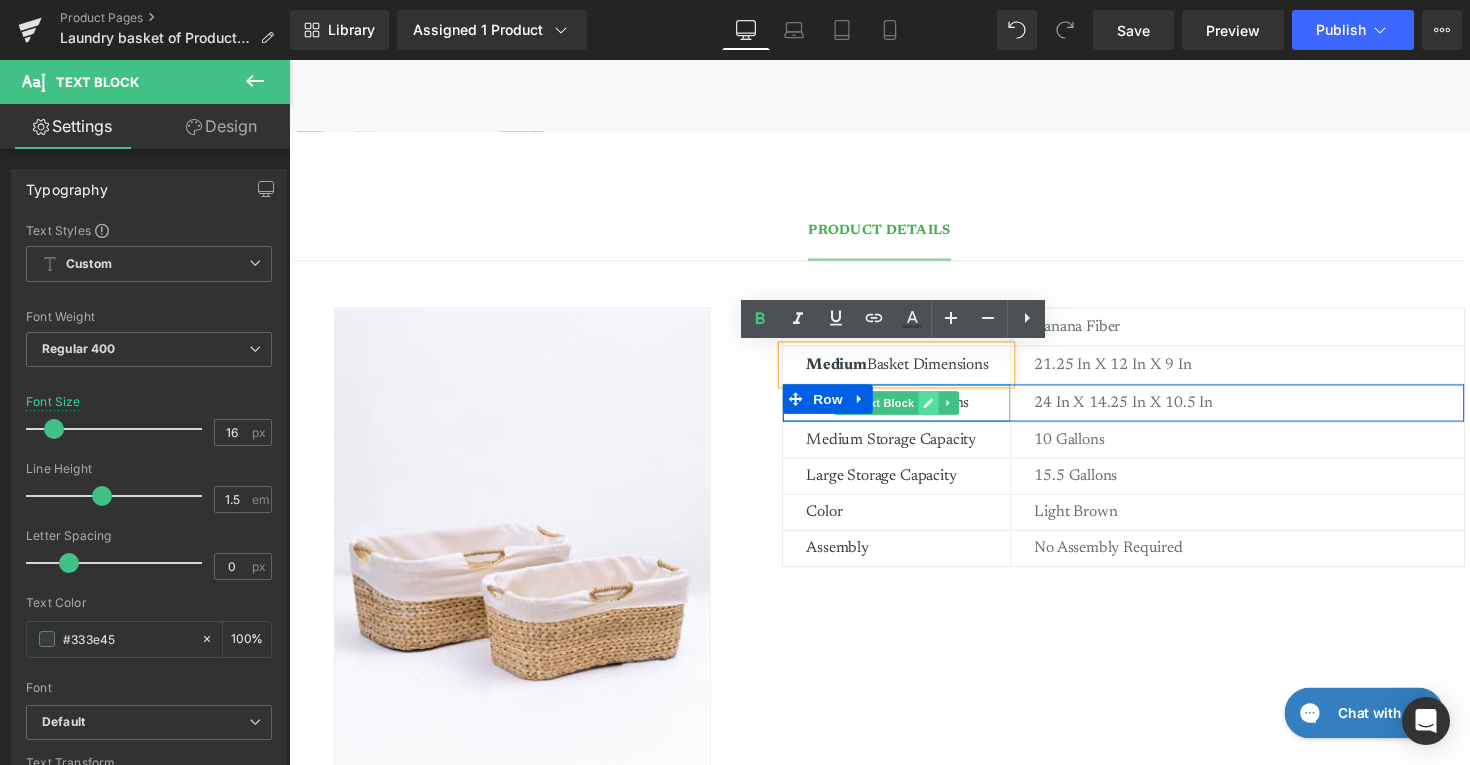 click 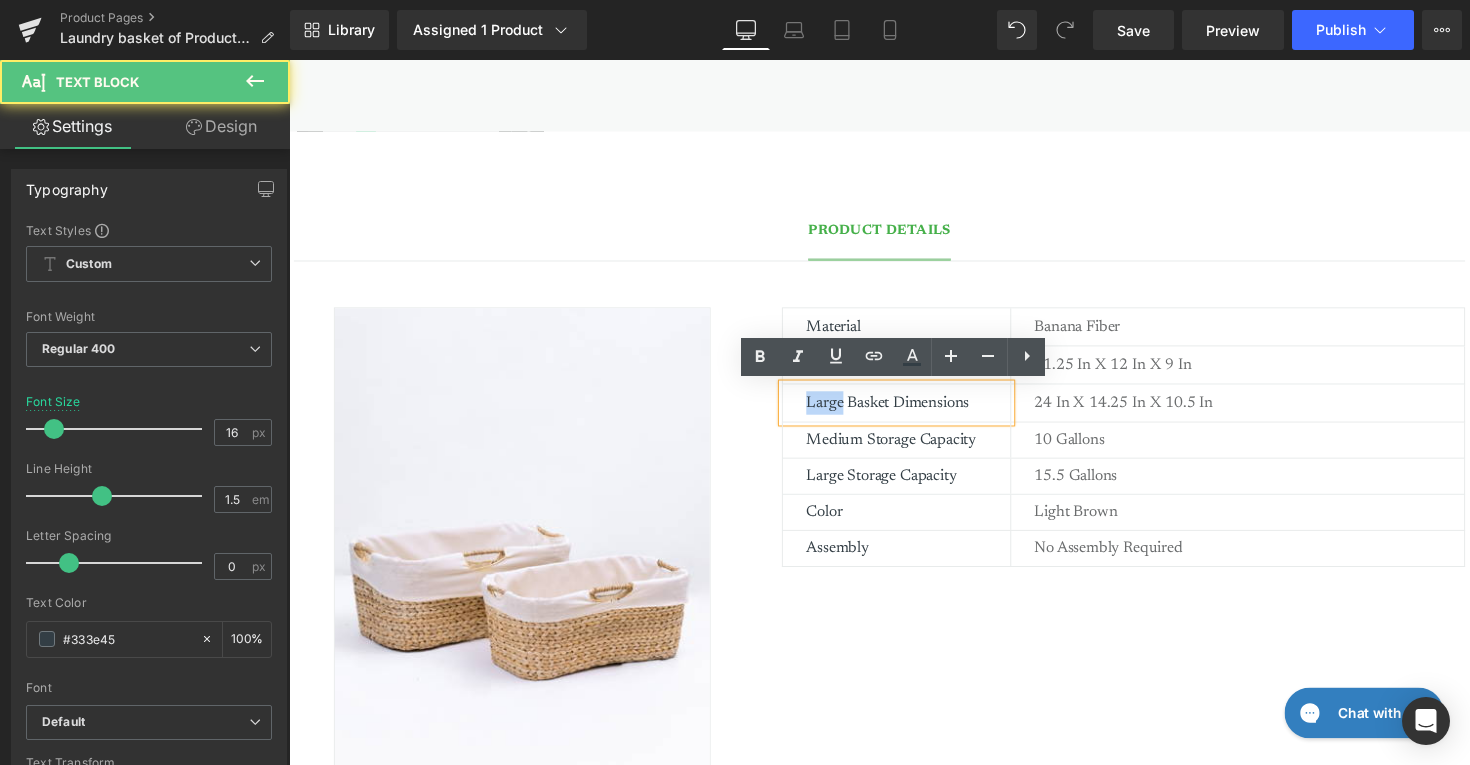 drag, startPoint x: 821, startPoint y: 410, endPoint x: 855, endPoint y: 408, distance: 34.058773 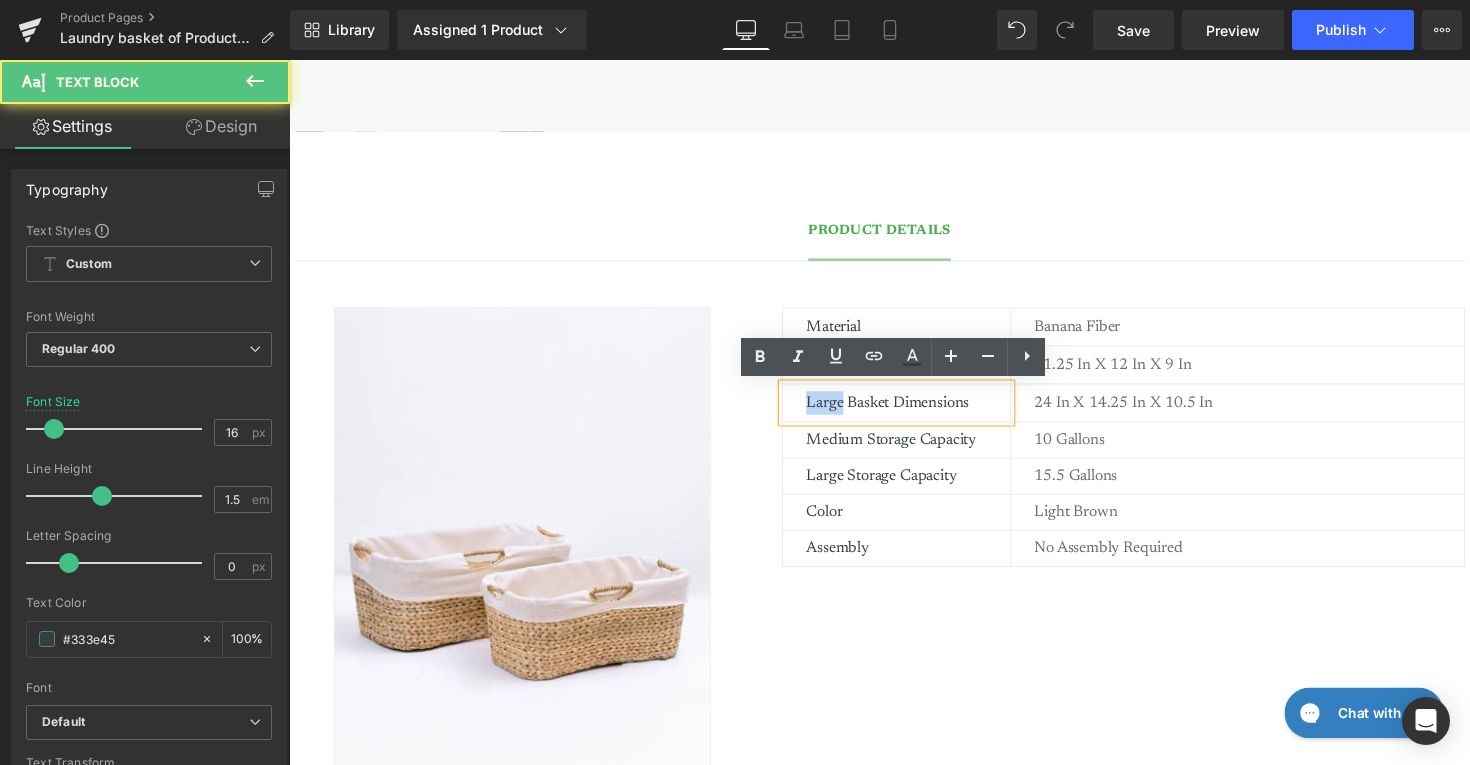 click on "Large Basket Dimensions" at bounding box center (923, 411) 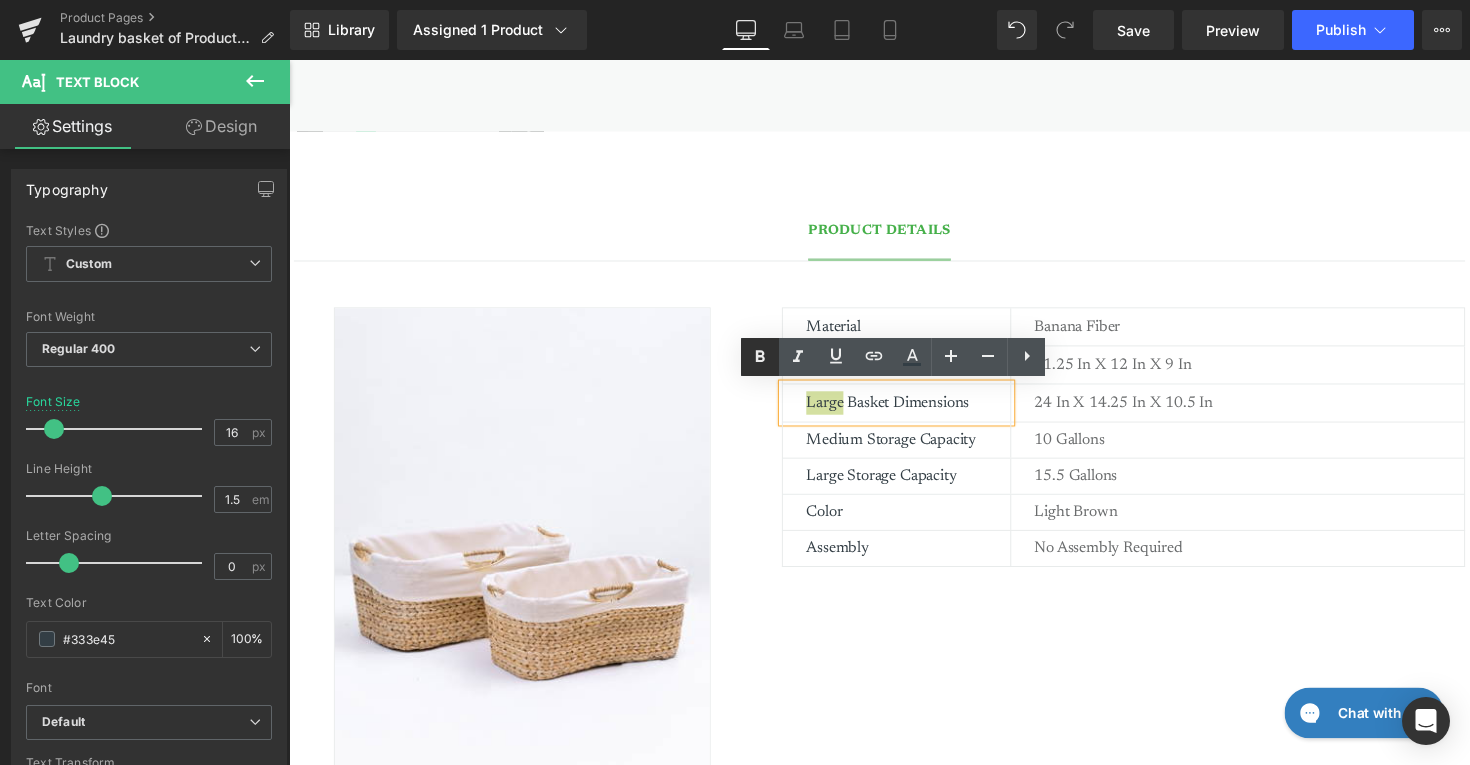 click 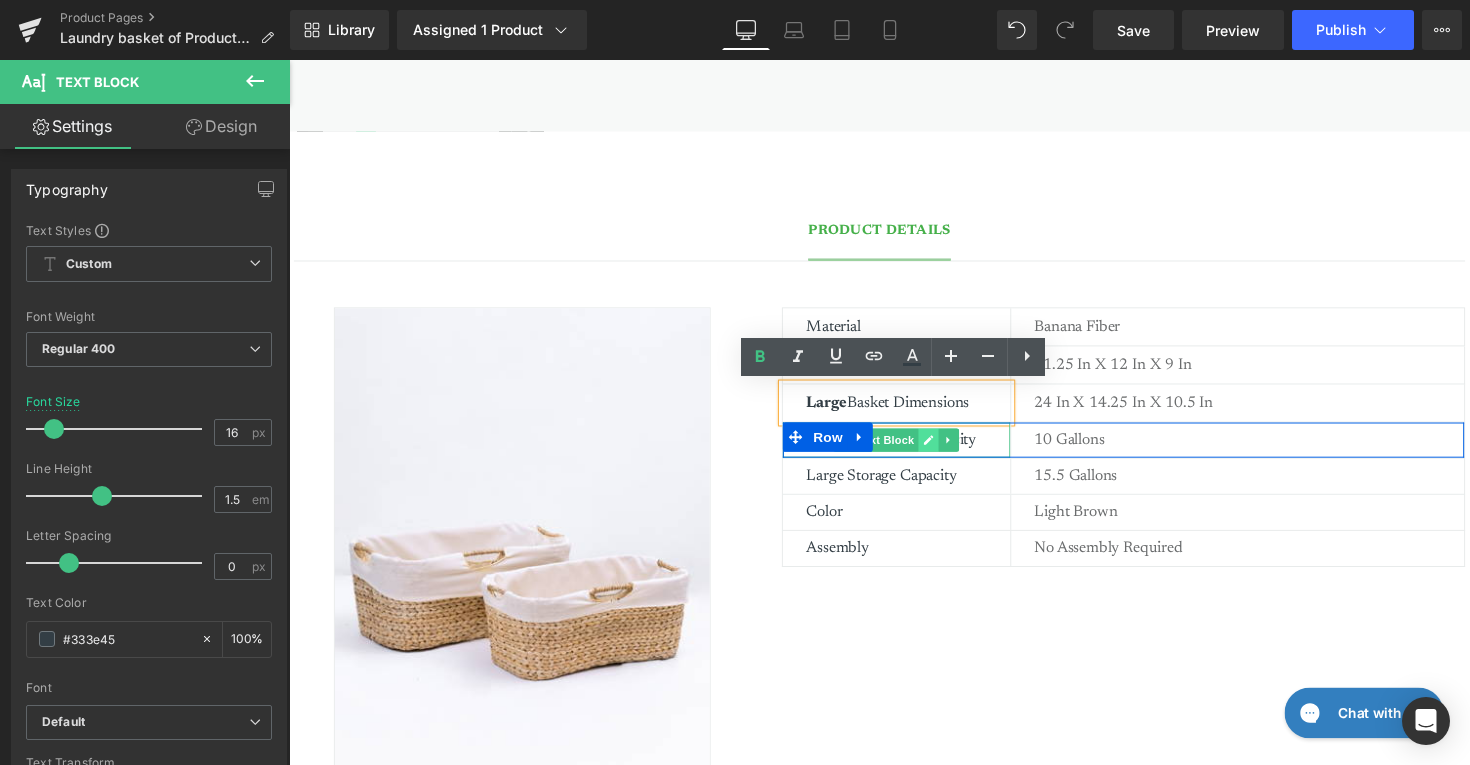 click 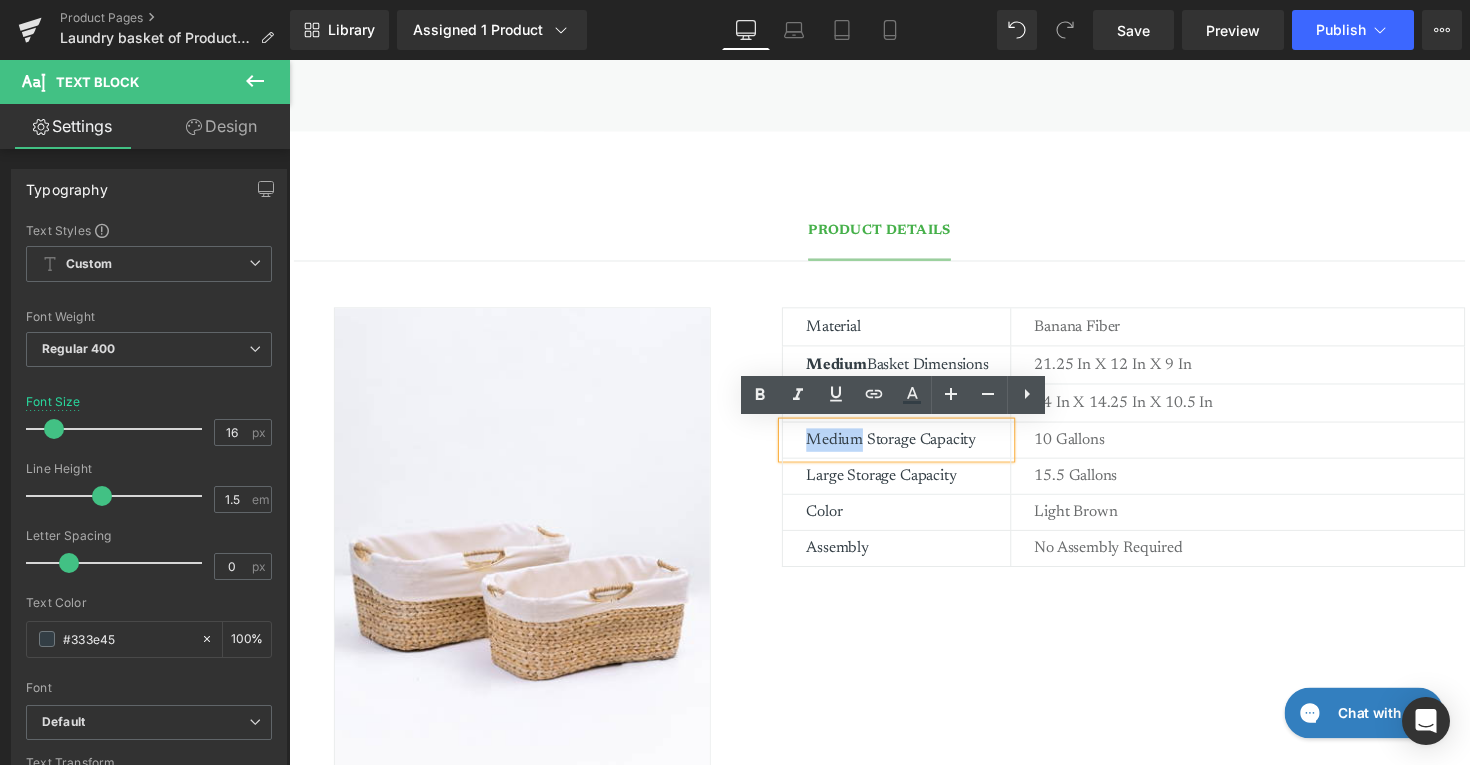 drag, startPoint x: 818, startPoint y: 448, endPoint x: 873, endPoint y: 447, distance: 55.00909 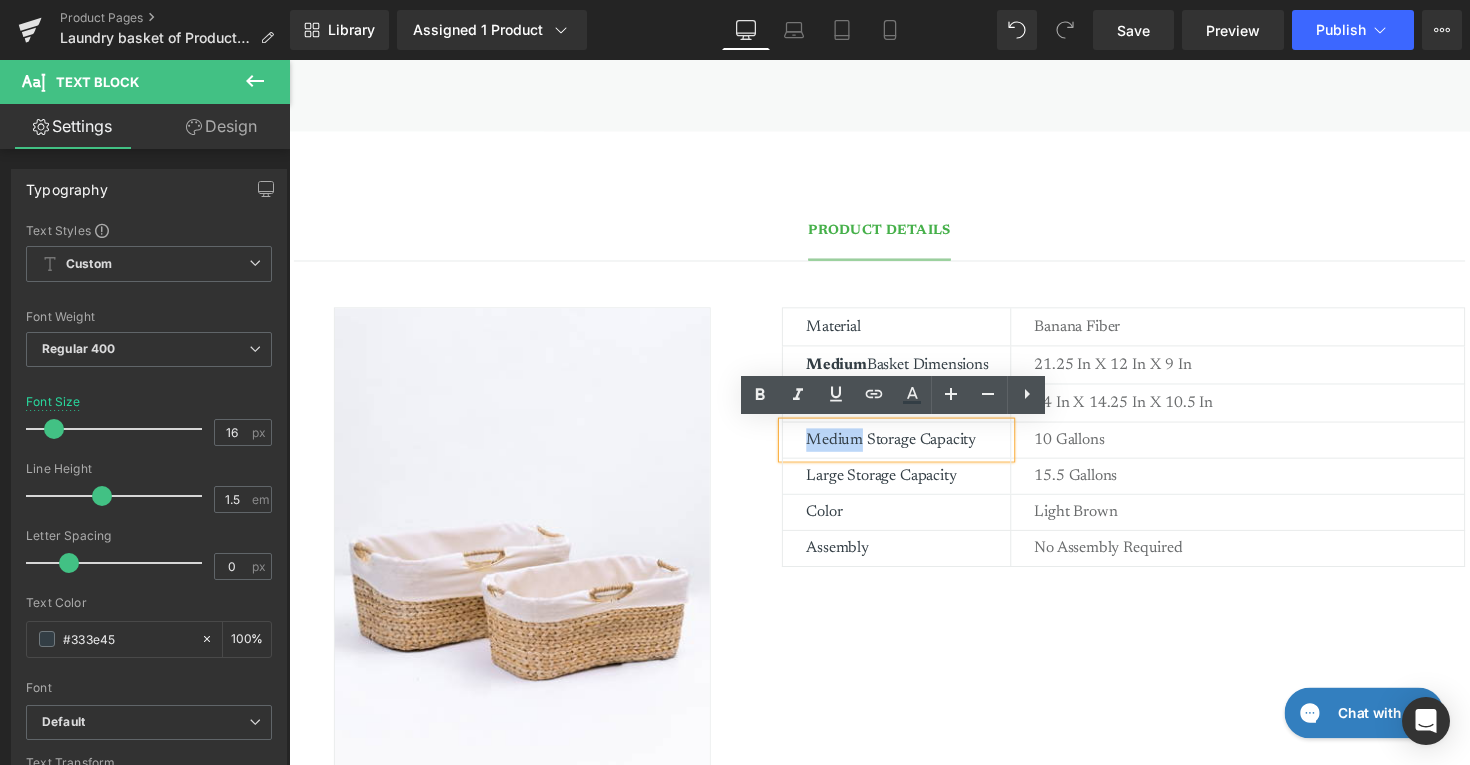 click on "Medium Storage Capacity" at bounding box center (923, 449) 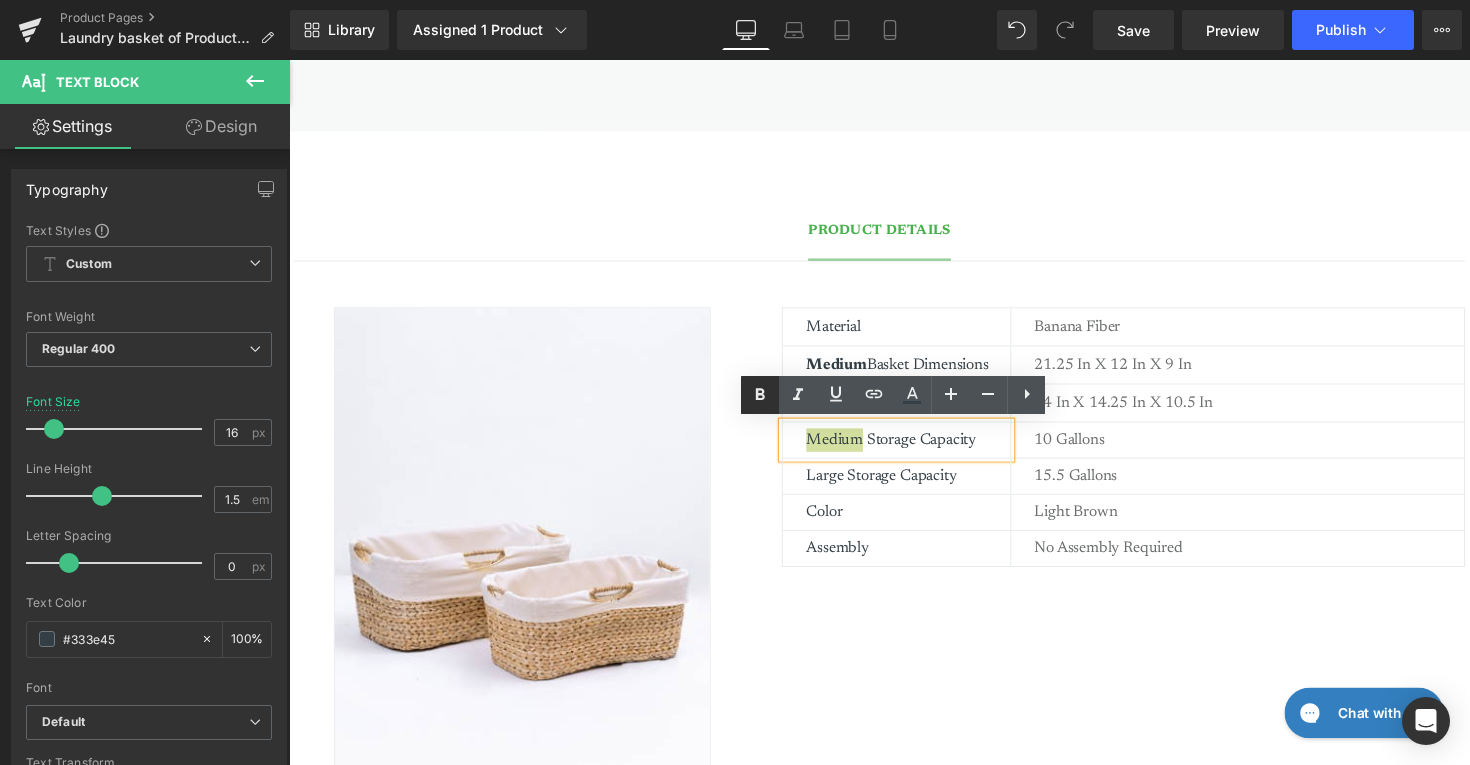 click 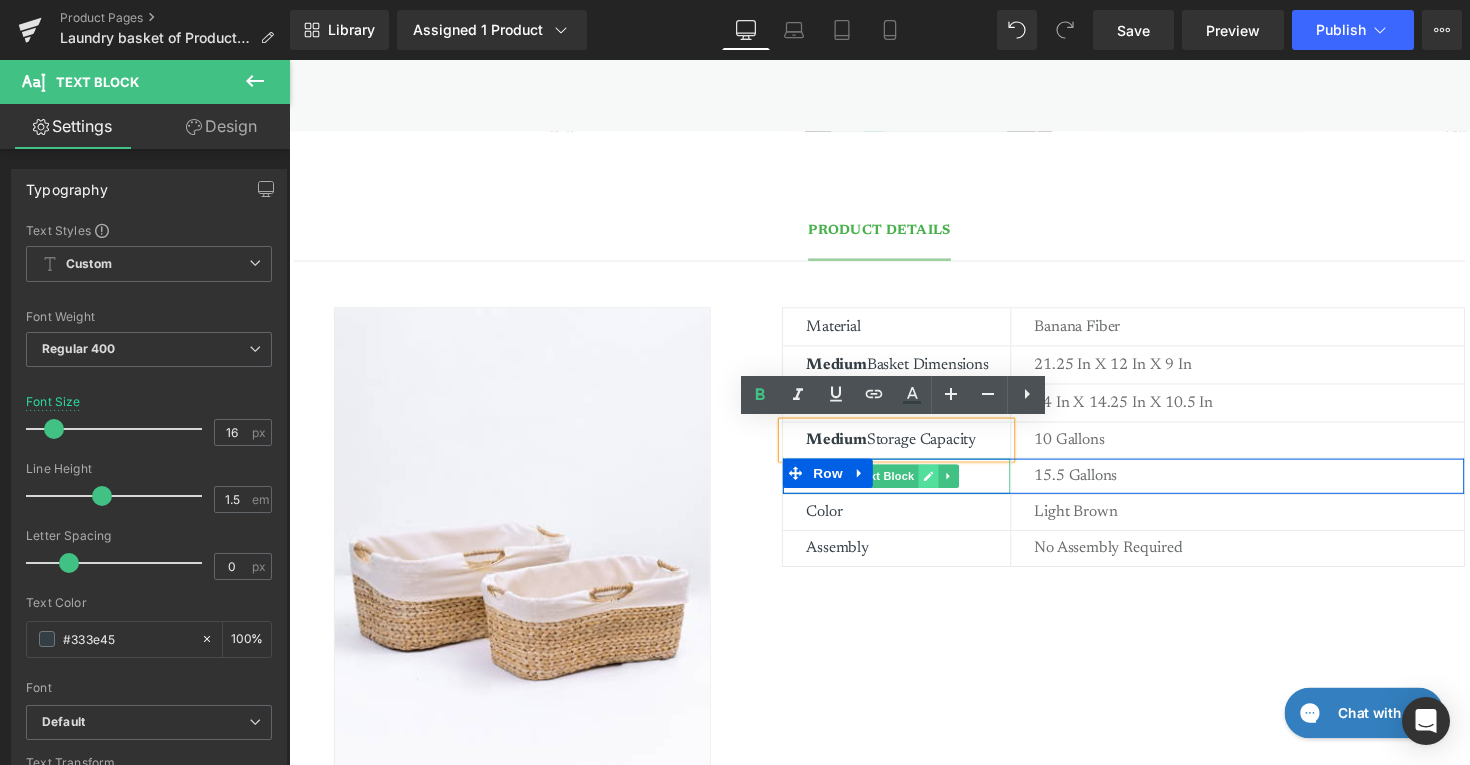 click 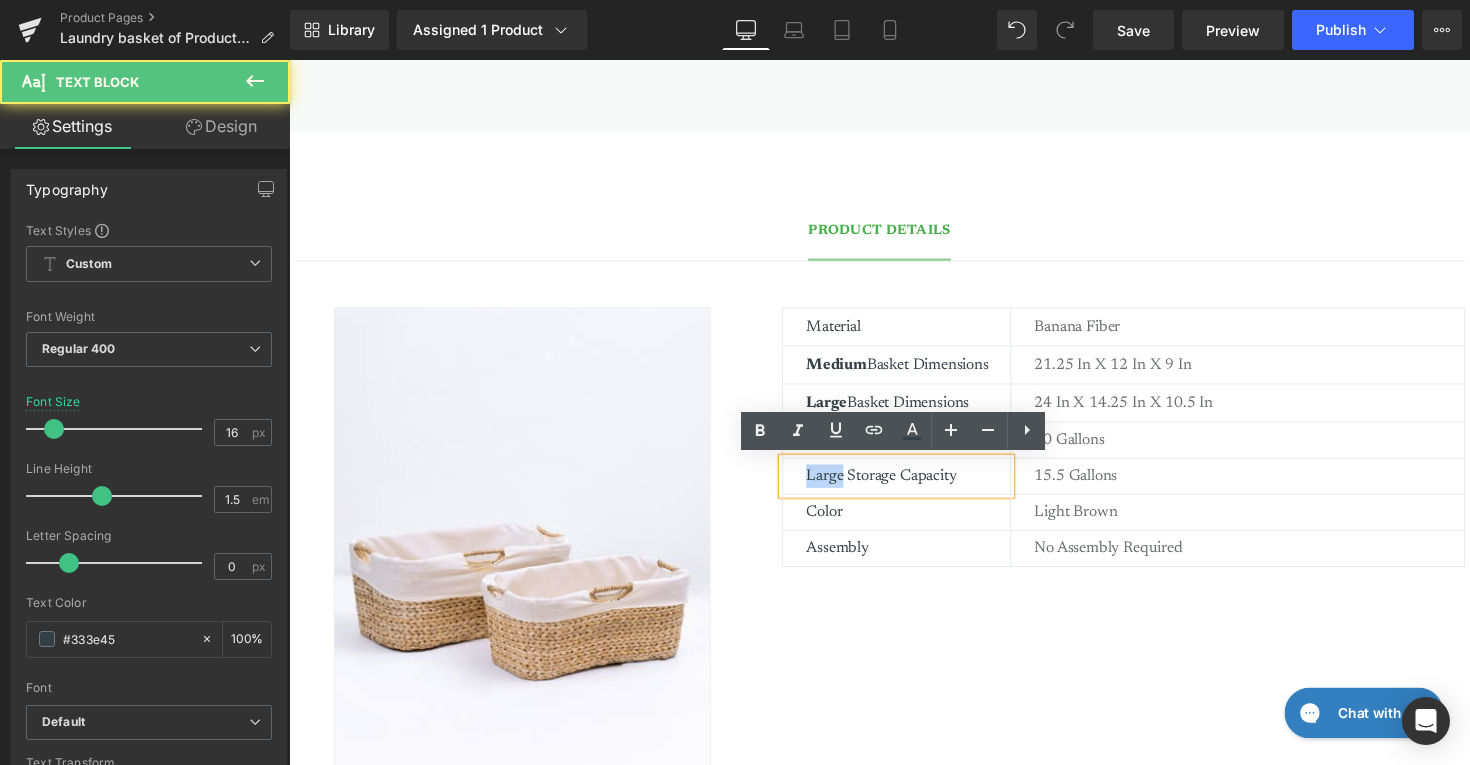 drag, startPoint x: 816, startPoint y: 482, endPoint x: 856, endPoint y: 483, distance: 40.012497 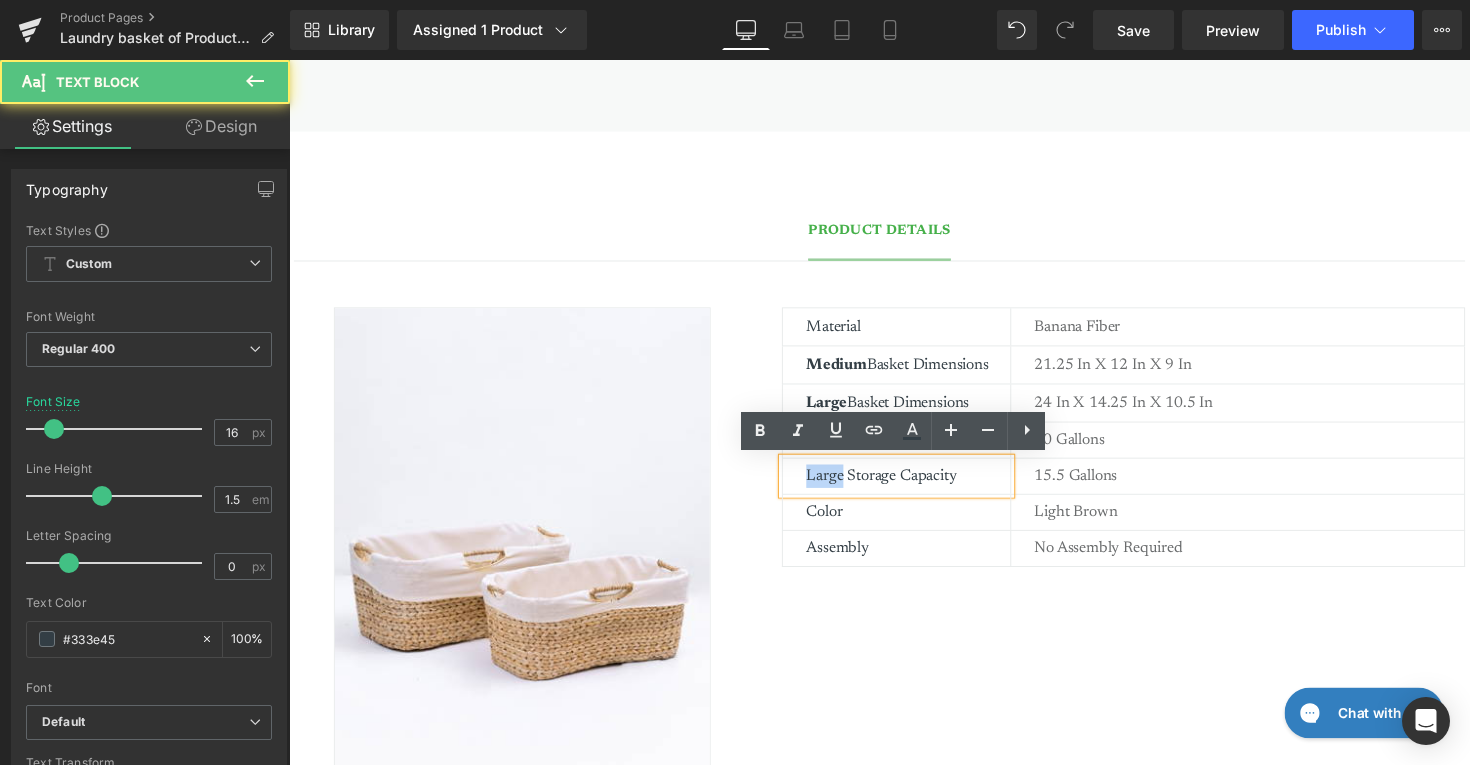 click on "Large Storage Capacity" at bounding box center [911, 486] 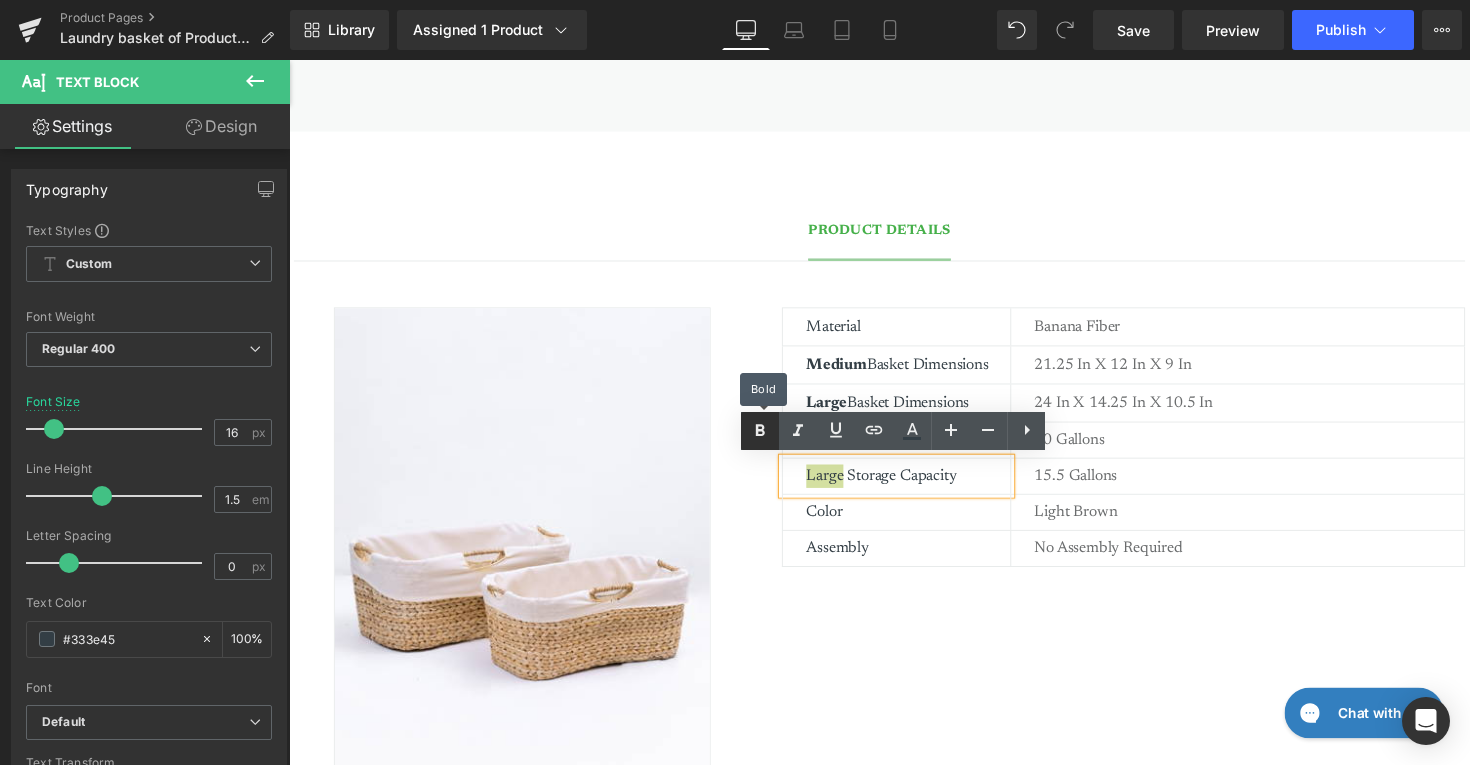 click 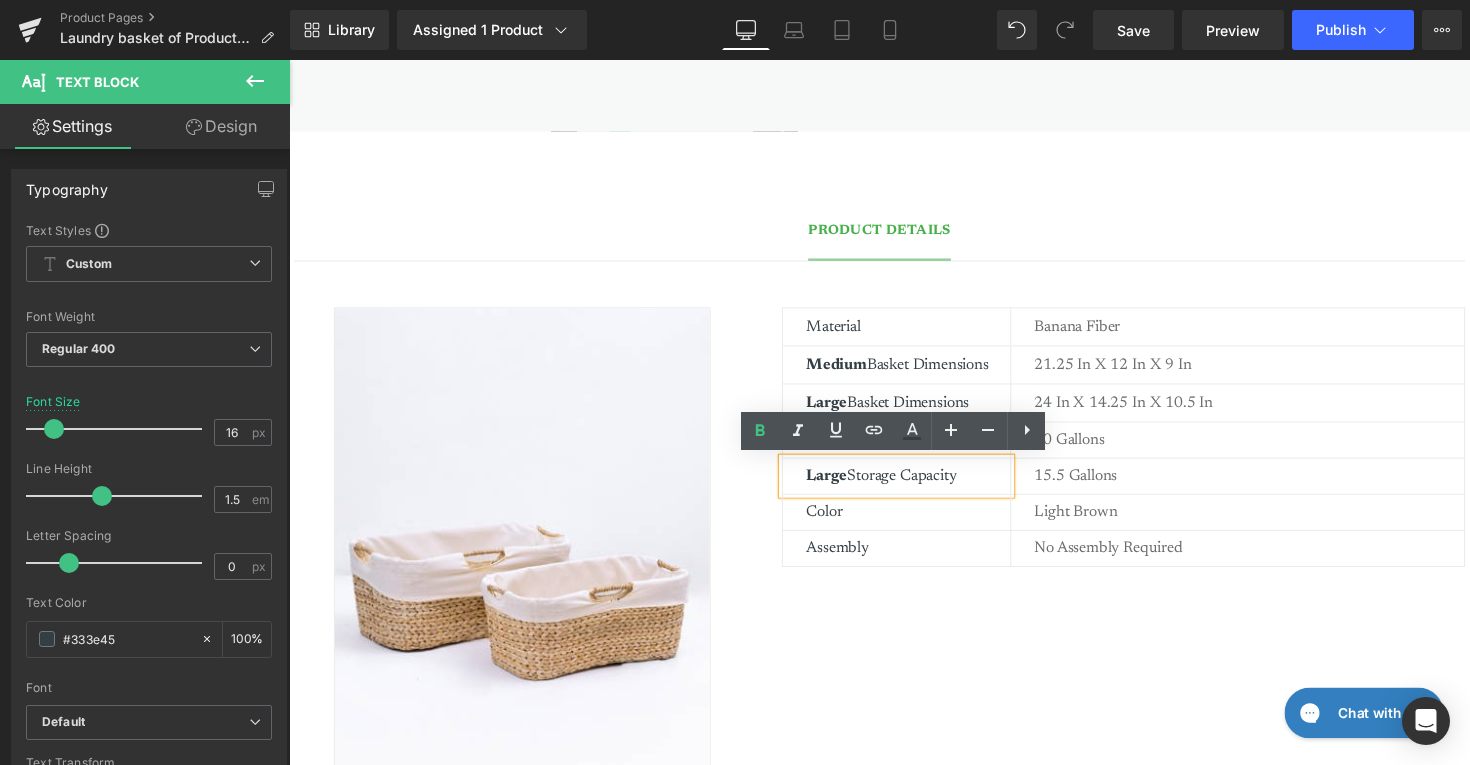 click on "Image
Material
Text Block         banana fiber Text Block
Row         Medium  Basket Dimensions Text Block         21.25 in x 12 in x 9 In Text Block         Row         Large  Basket Dimensions Text Block         24 in x 14.25 in x 10.5 in Text Block         Row         Medium  Storage Capacity Text Block         10 gallons Text Block         Row         Large  Storage Capacity Text Block         15.5 Gallons Text Block         Row         Color Text Block         Light Brown Text Block         Row         Assembly Text Block         No Assembly Required Text Block         Row
Row" at bounding box center [894, 544] 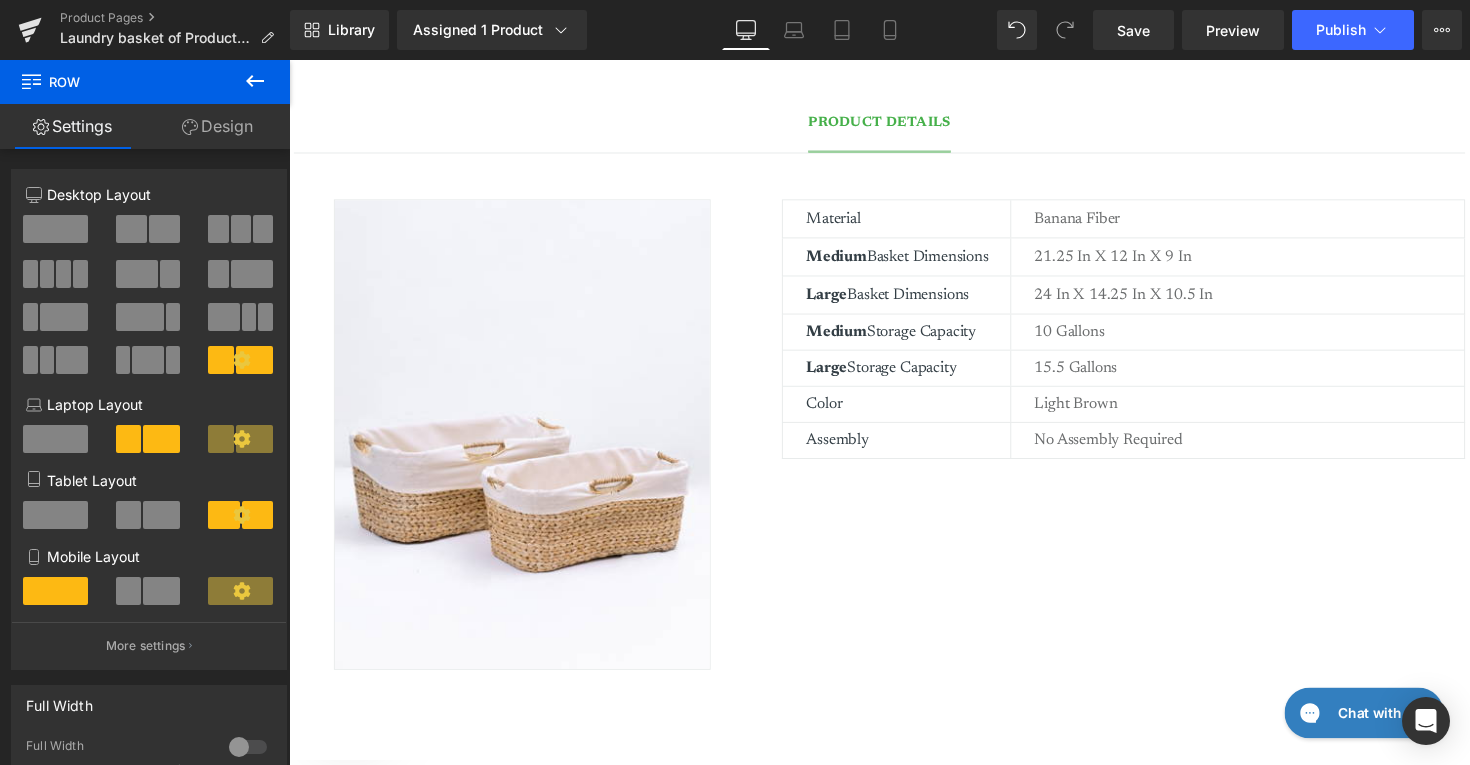 scroll, scrollTop: 1237, scrollLeft: 0, axis: vertical 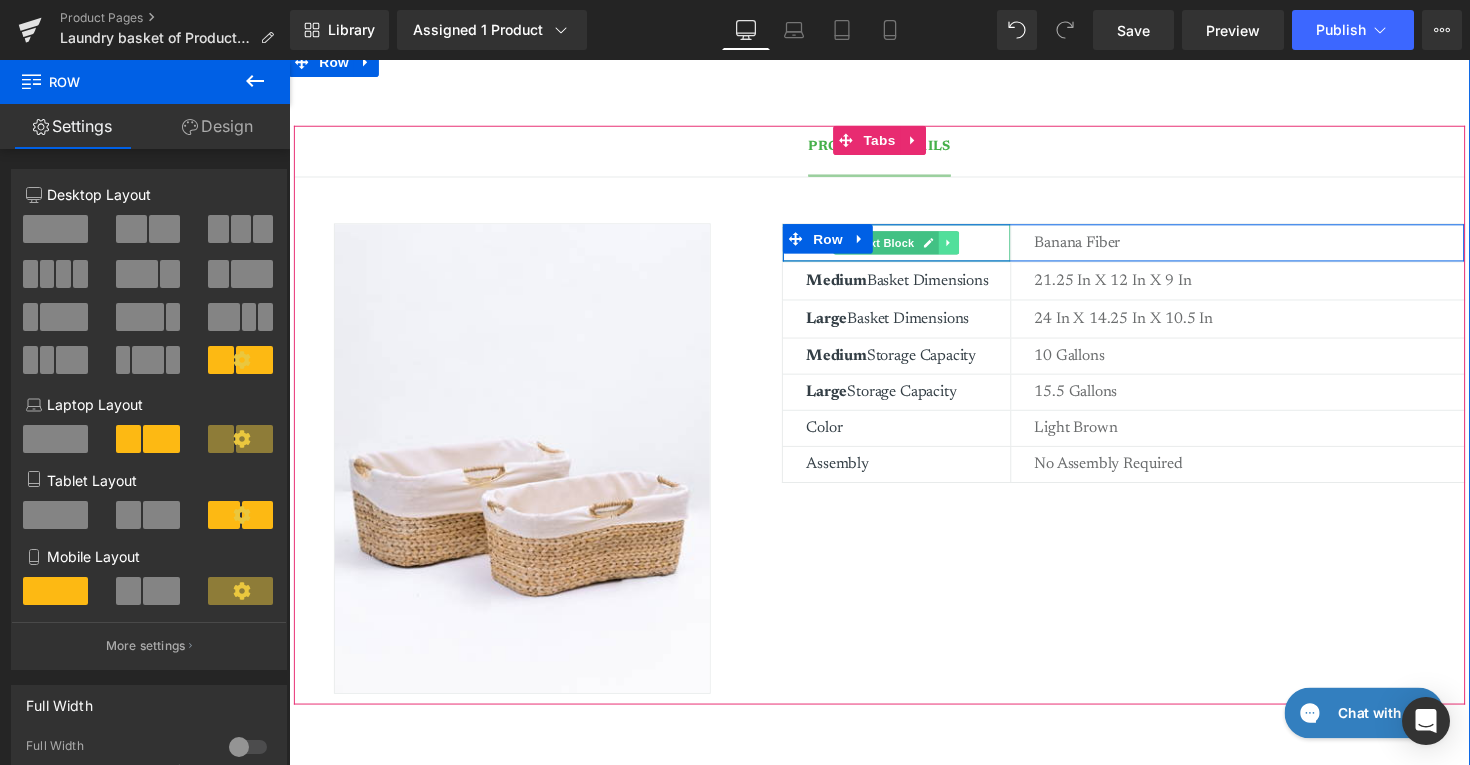 click at bounding box center [965, 247] 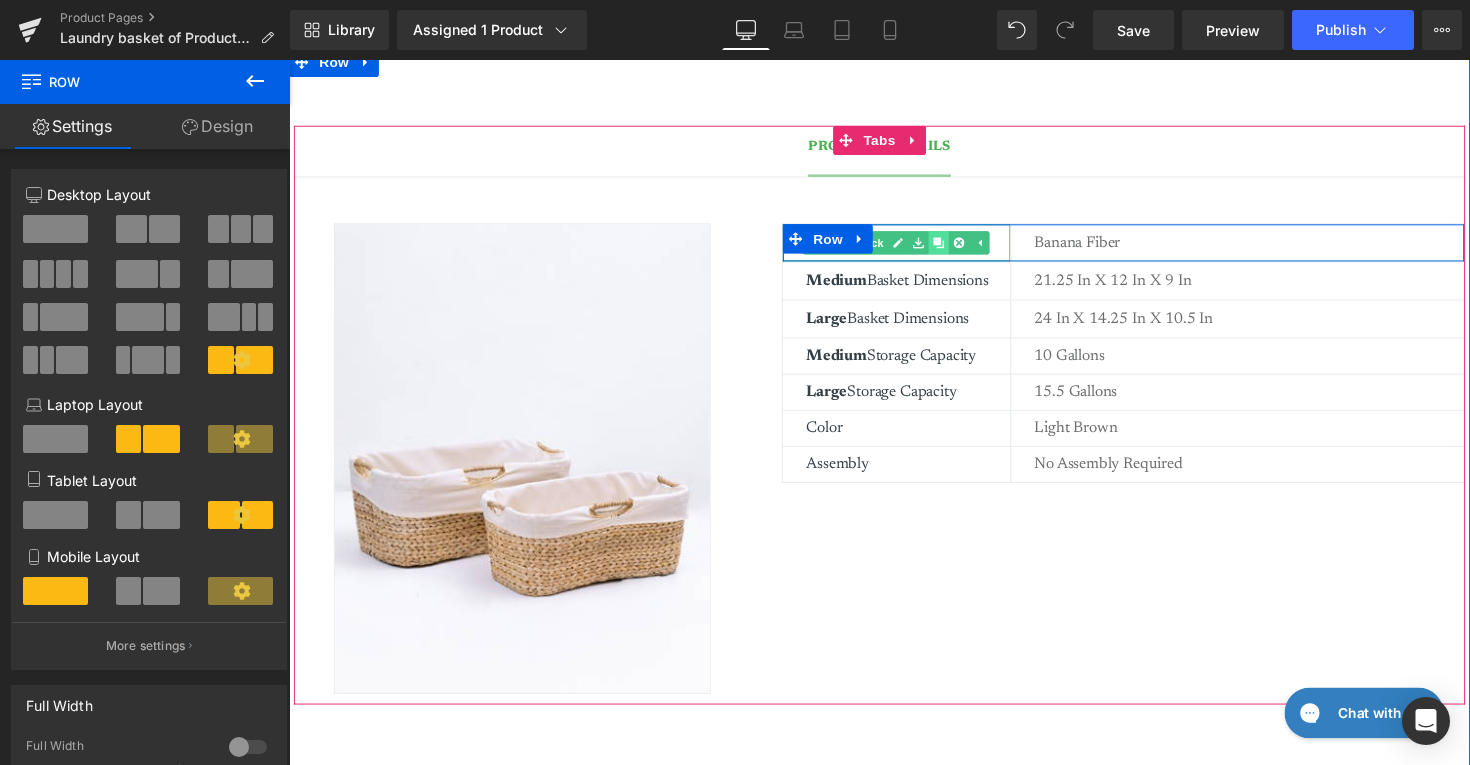 click 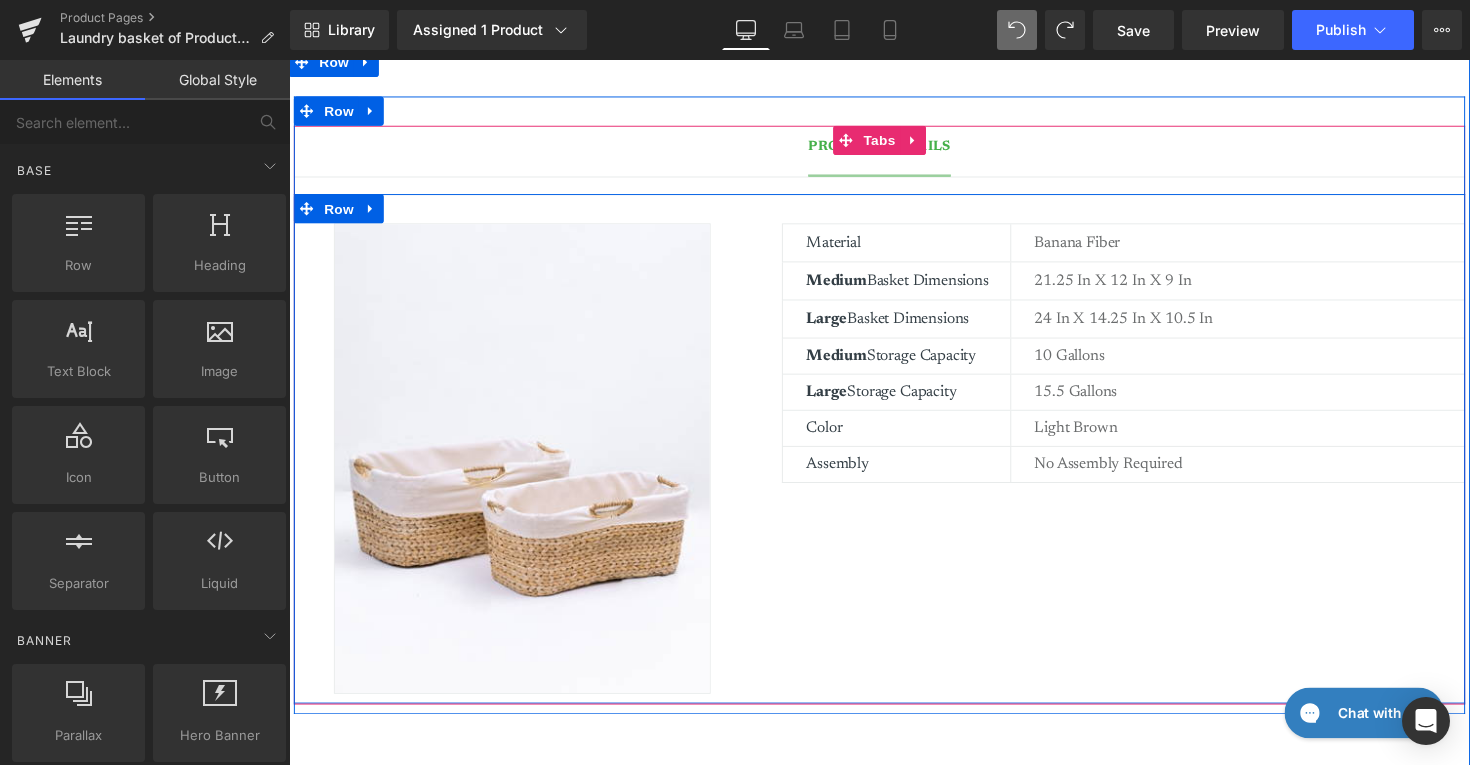 click on "Image
Material
Text Block         banana fiber Text Block
Row         Medium  Basket Dimensions Text Block         21.25 in x 12 in x 9 In Text Block         Row         Large  Basket Dimensions Text Block         24 in x 14.25 in x 10.5 in Text Block         Row         Medium  Storage Capacity Text Block         10 gallons Text Block         Row         Large  Storage Capacity Text Block         15.5 Gallons Text Block         Row         Color Text Block         Light Brown Text Block         Row         Assembly Text Block         No Assembly Required Text Block         Row
Row" at bounding box center (894, 458) 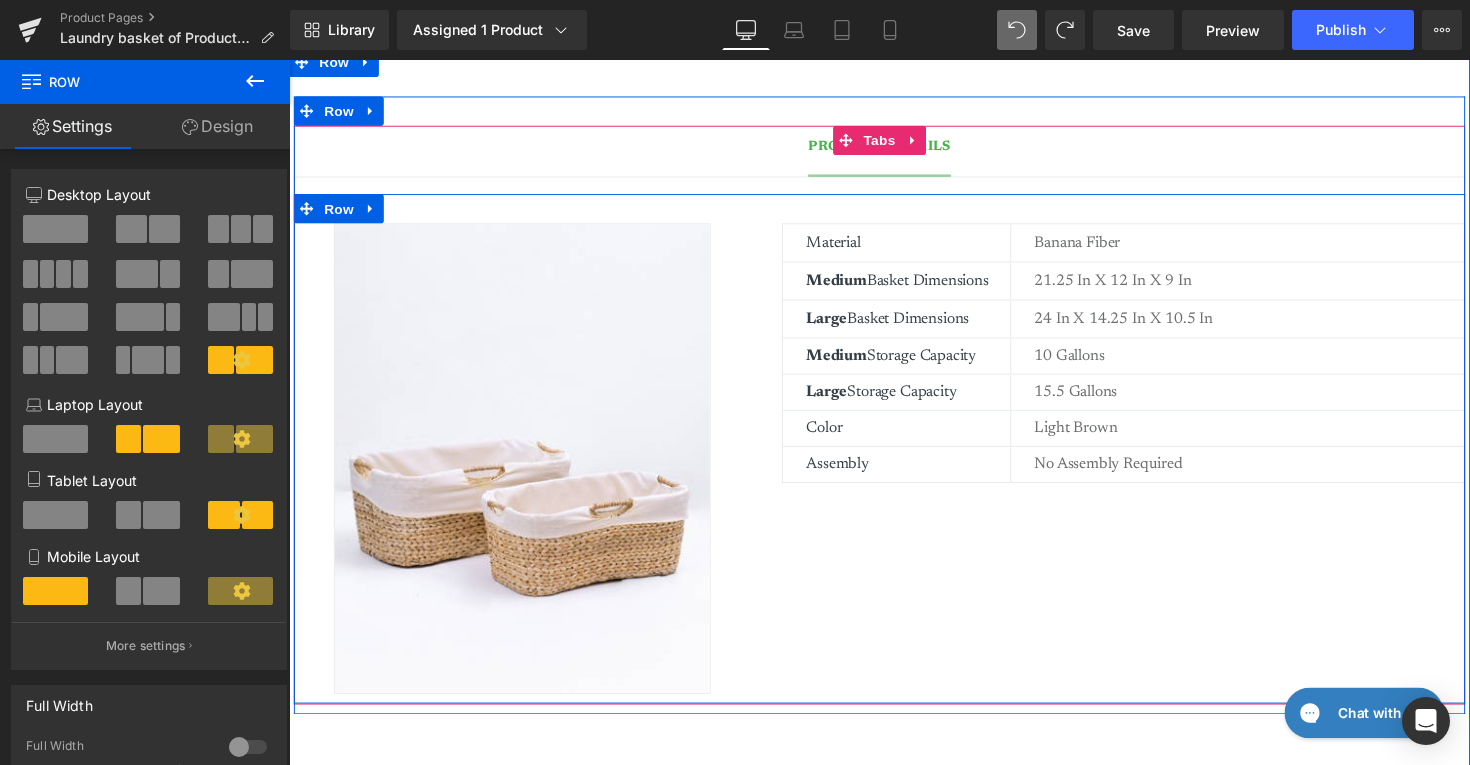 click on "Image
Material
Text Block         banana fiber Text Block
Row         Medium  Basket Dimensions Text Block         21.25 in x 12 in x 9 In Text Block         Row         Large  Basket Dimensions Text Block         24 in x 14.25 in x 10.5 in Text Block         Row         Medium  Storage Capacity Text Block         10 gallons Text Block         Row         Large  Storage Capacity Text Block         15.5 Gallons Text Block         Row         Color Text Block         Light Brown Text Block         Row         Assembly Text Block         No Assembly Required Text Block         Row
Row" at bounding box center [894, 458] 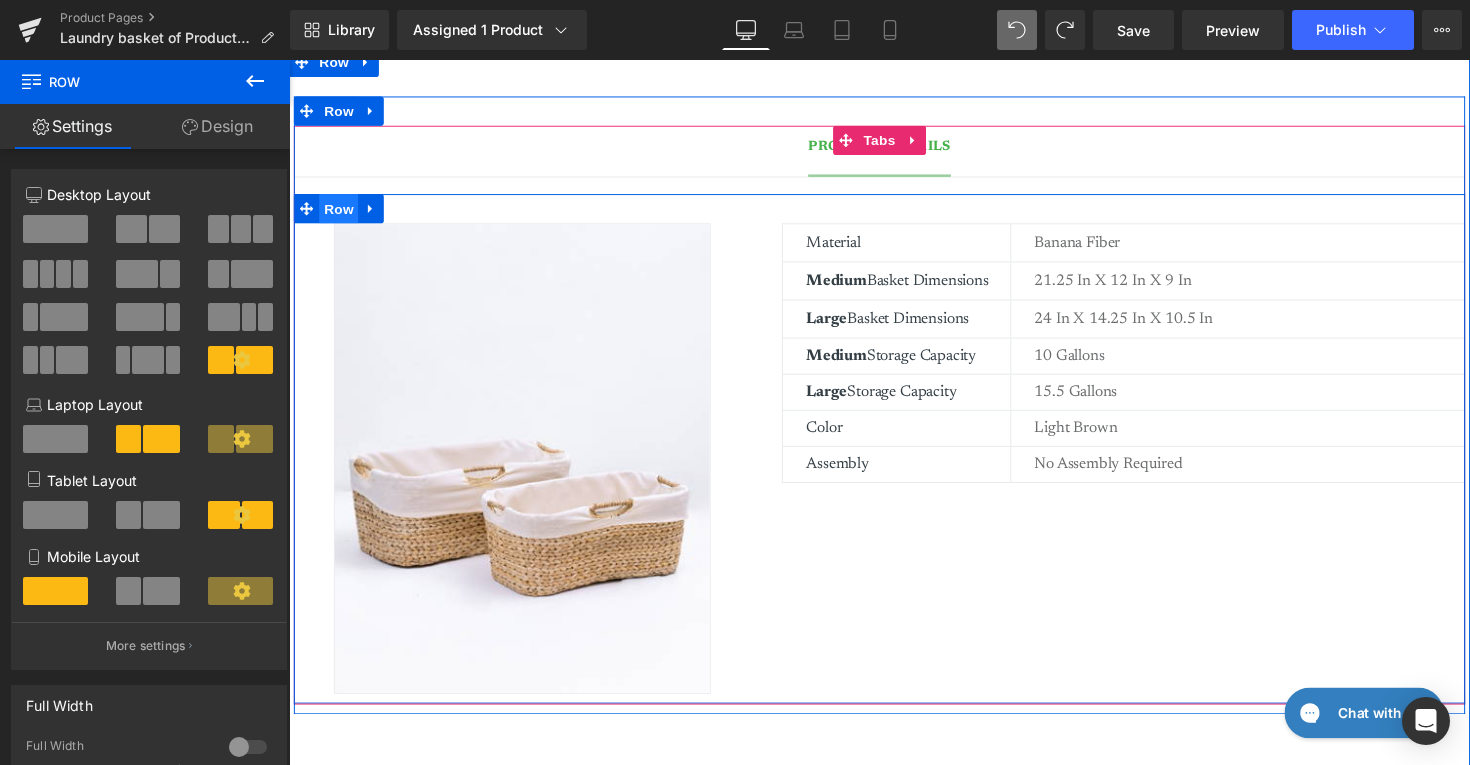 click on "Row" at bounding box center (340, 212) 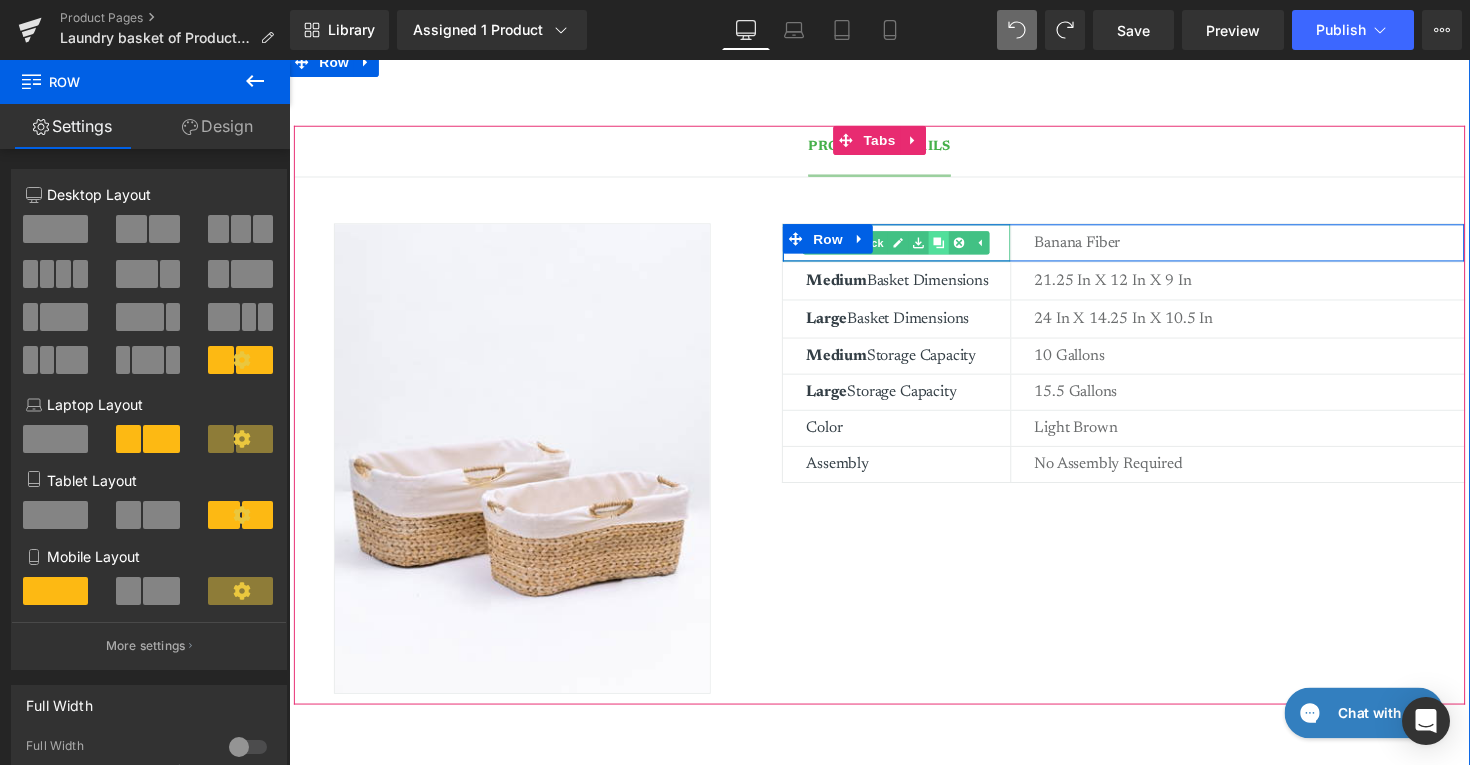 click 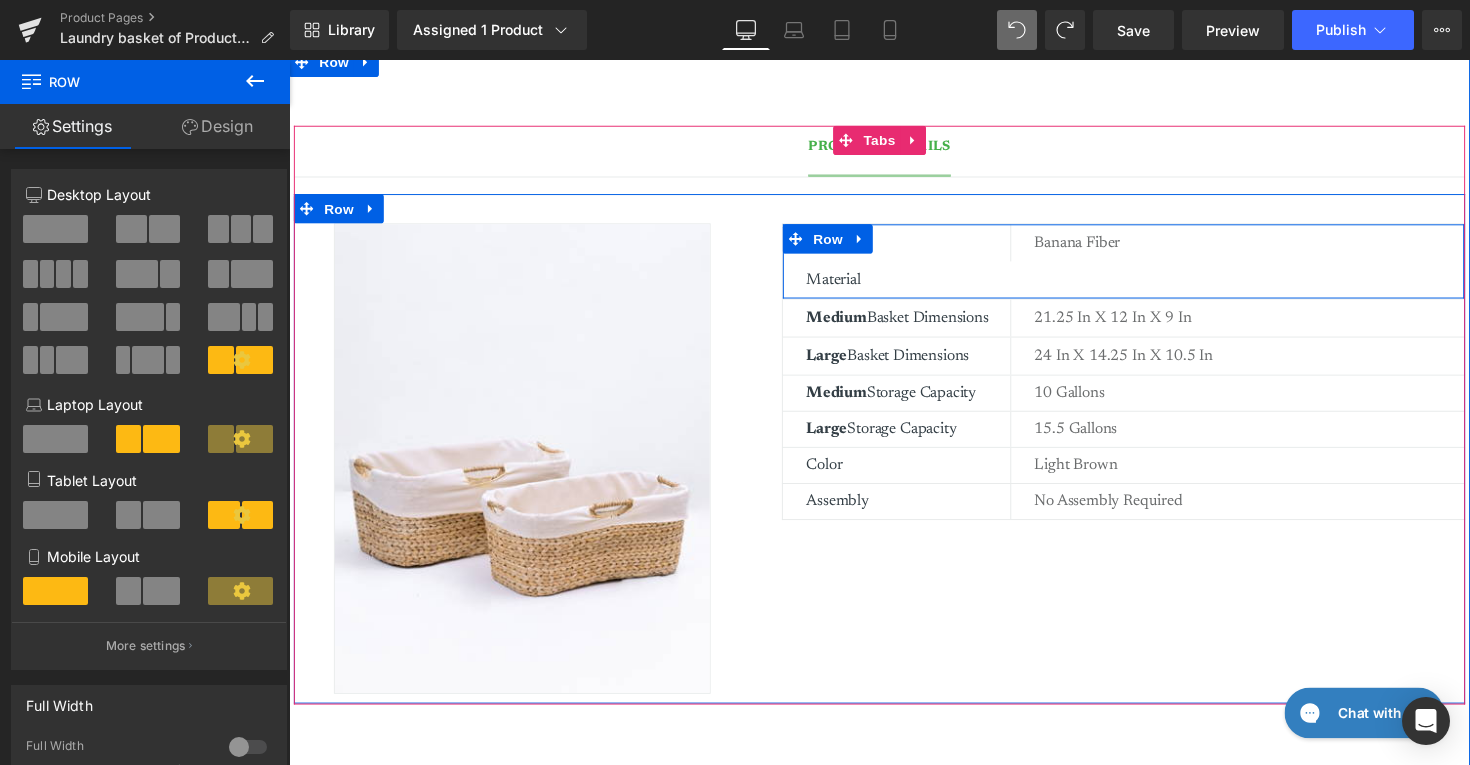 click on "Material
Text Block         Material Text Block         banana fiber Text Block
Row" at bounding box center (1144, 266) 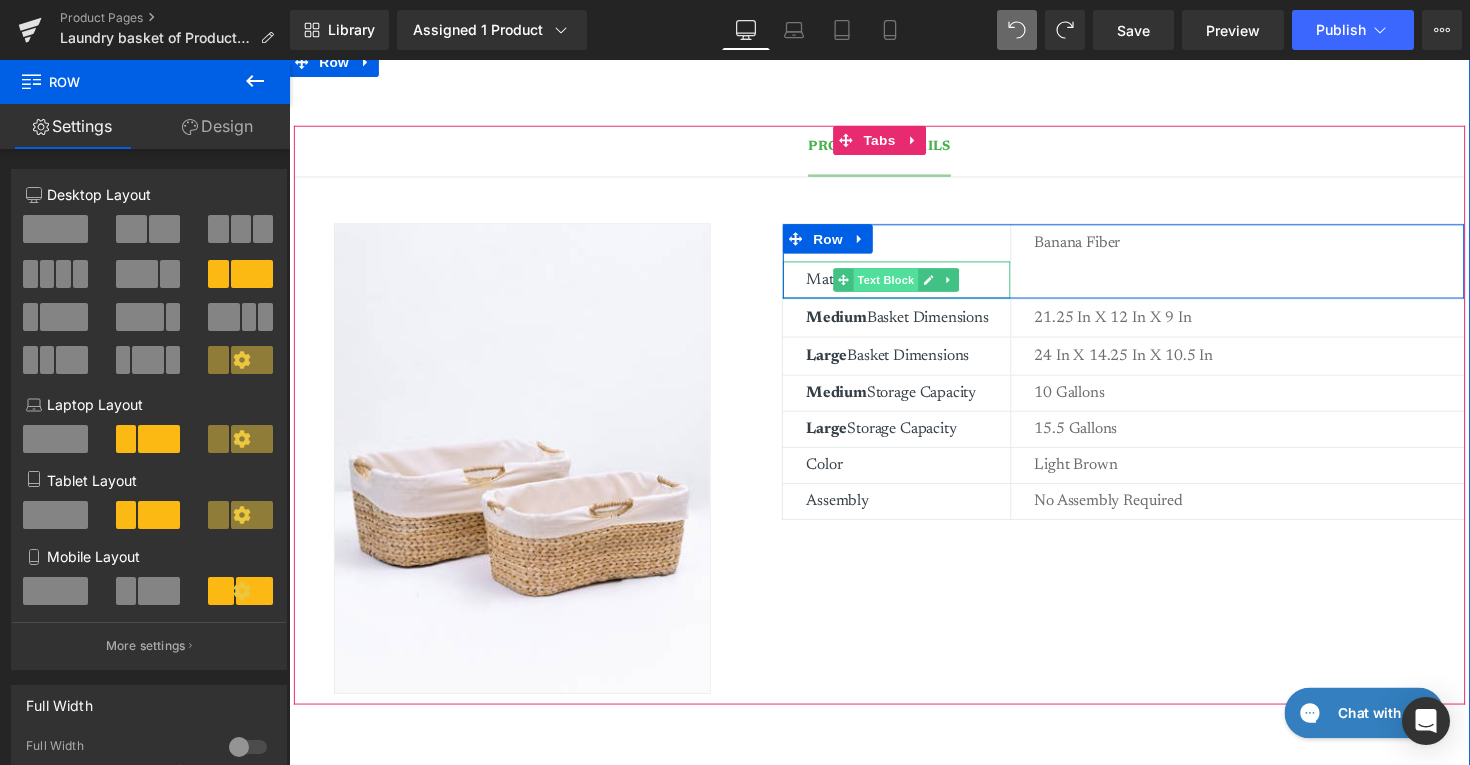 click on "Text Block" at bounding box center [901, 285] 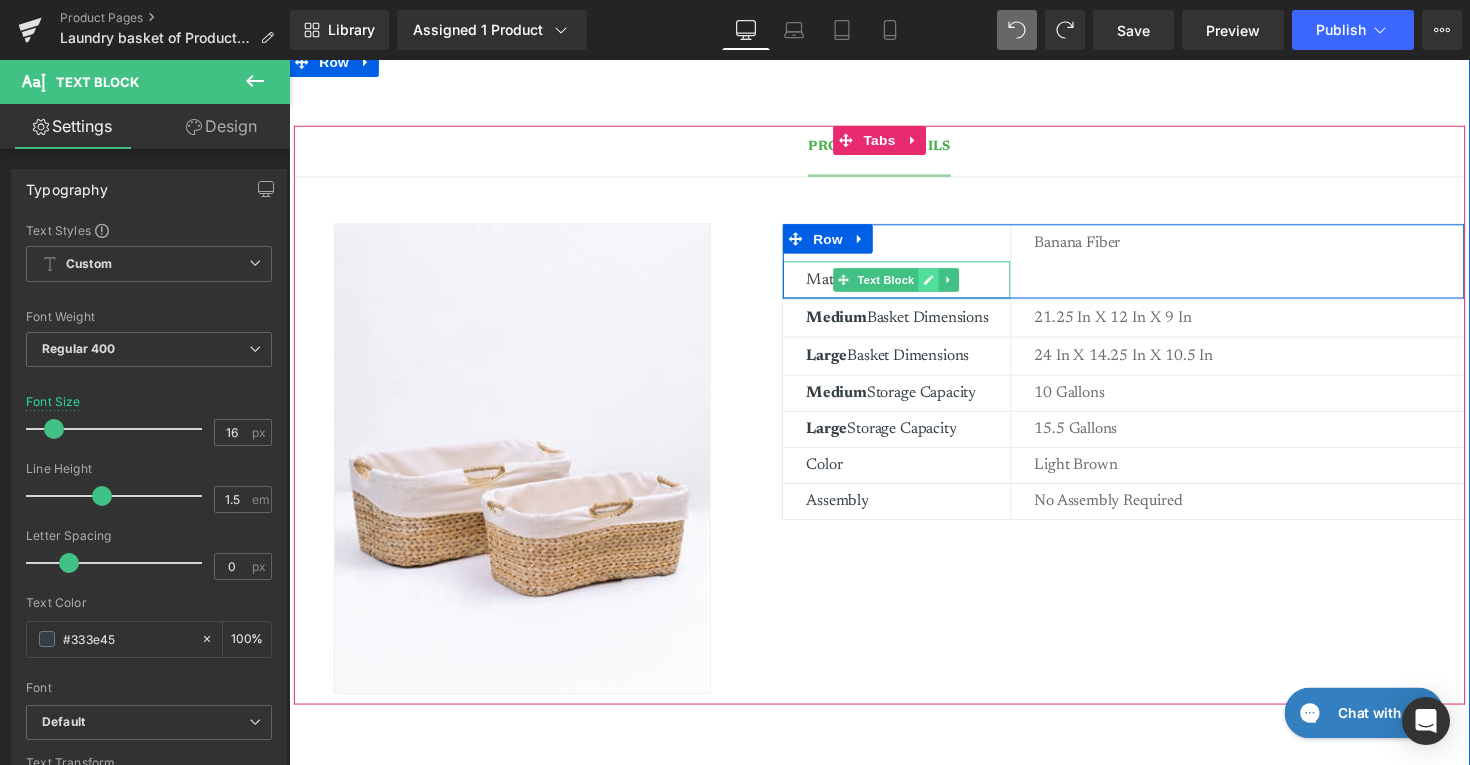 click 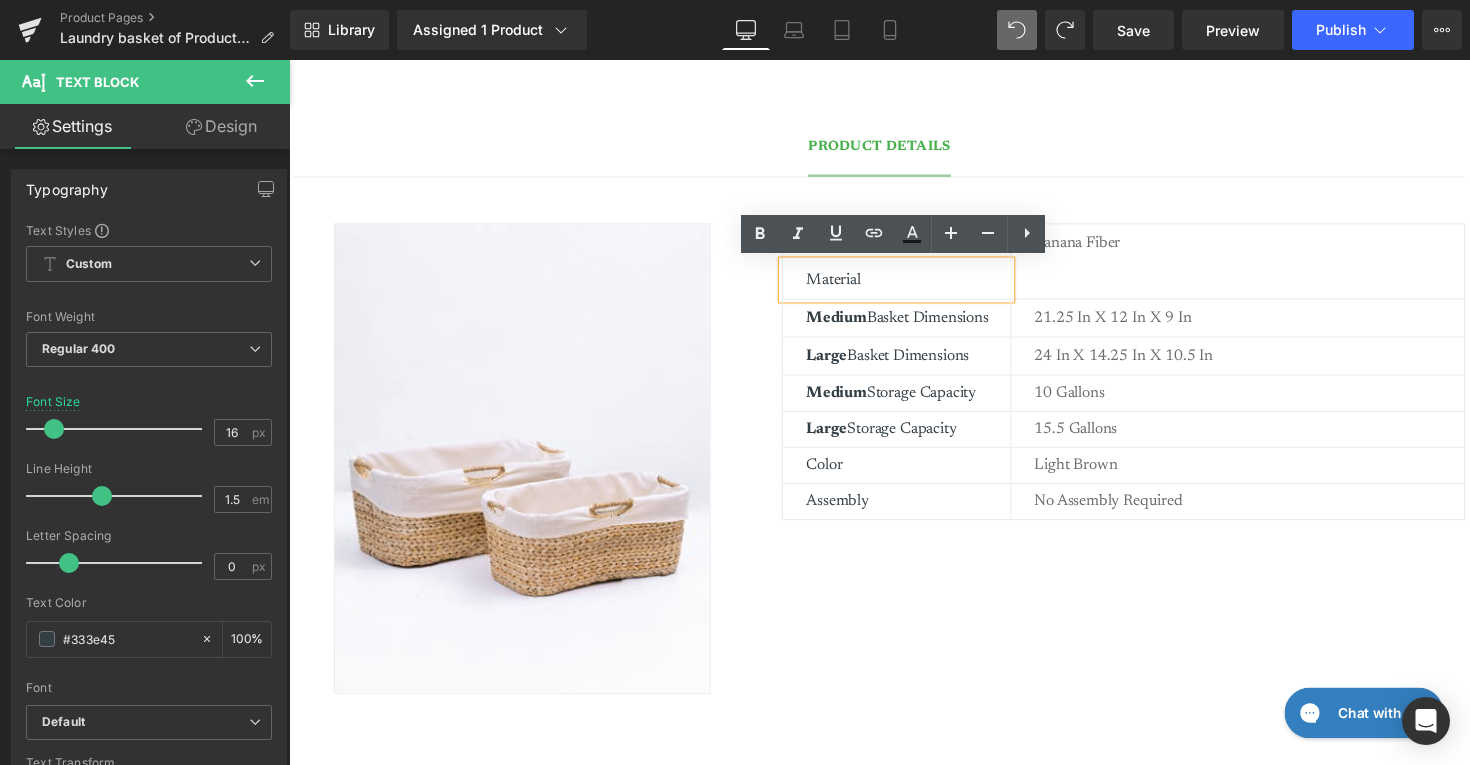 click on "Material
Text Block         Material Text Block         banana fiber Text Block
Row" at bounding box center (1144, 266) 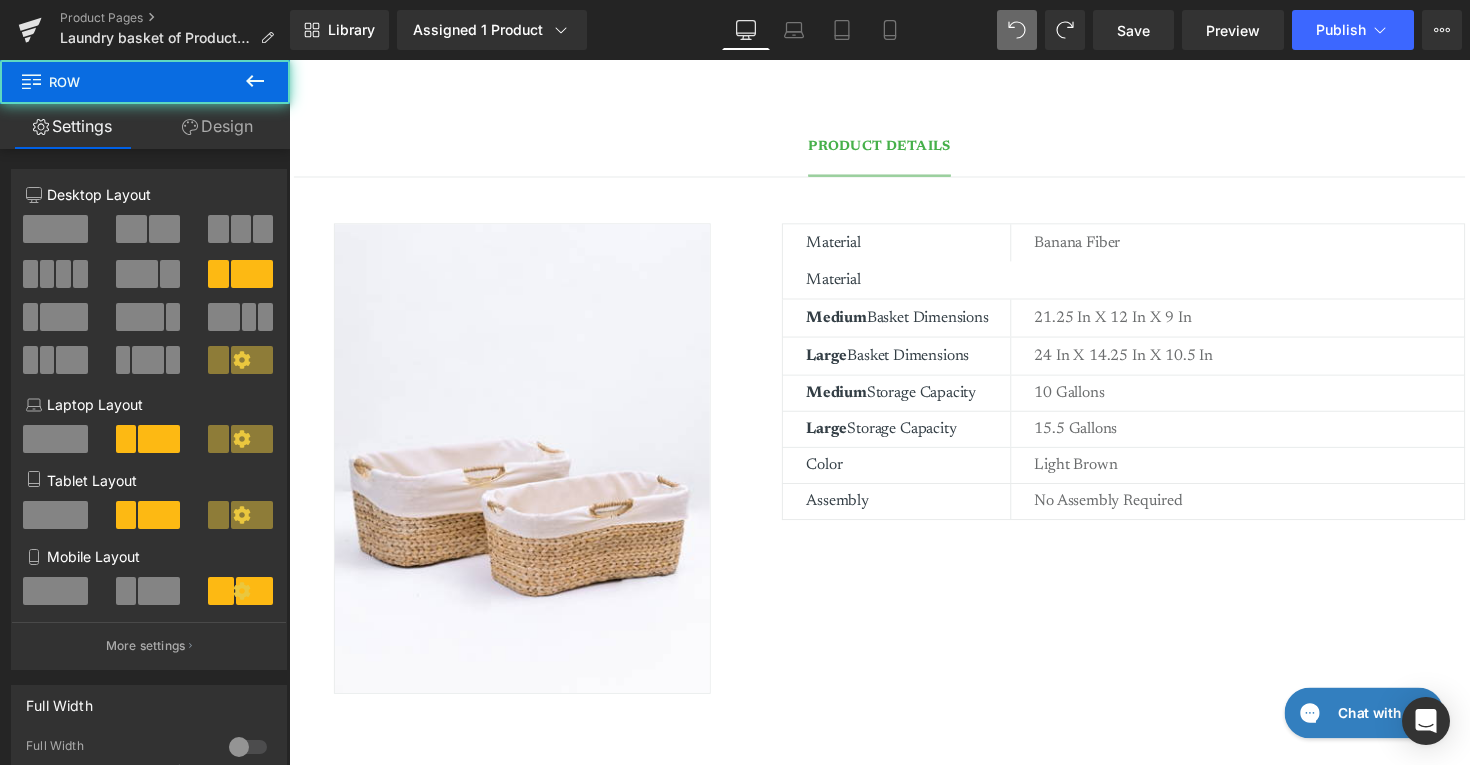 click on "Material
Text Block         Material Text Block         banana fiber Text Block
Row" at bounding box center [1144, 266] 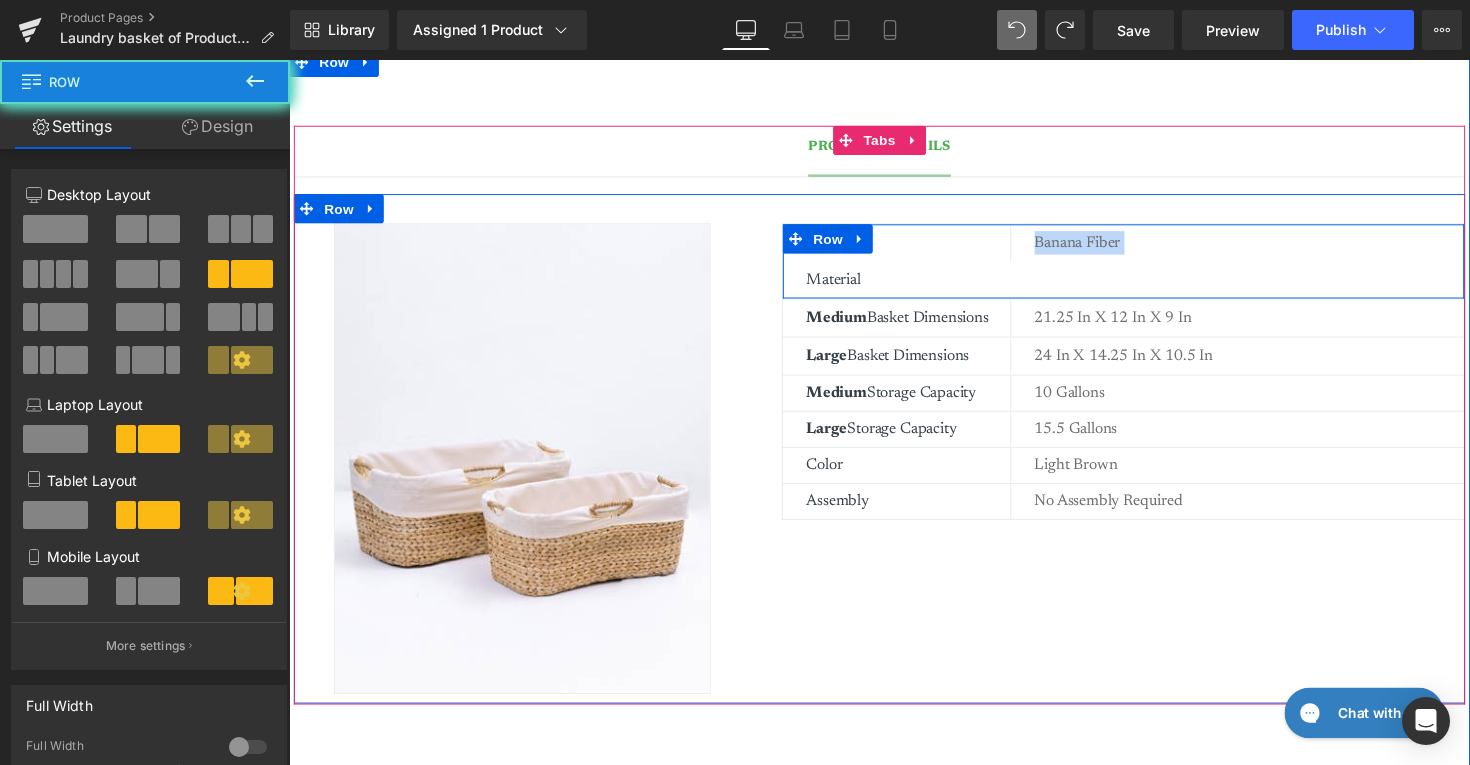 click on "Material
Text Block         Material Text Block         banana fiber Text Block
Row" at bounding box center (1144, 266) 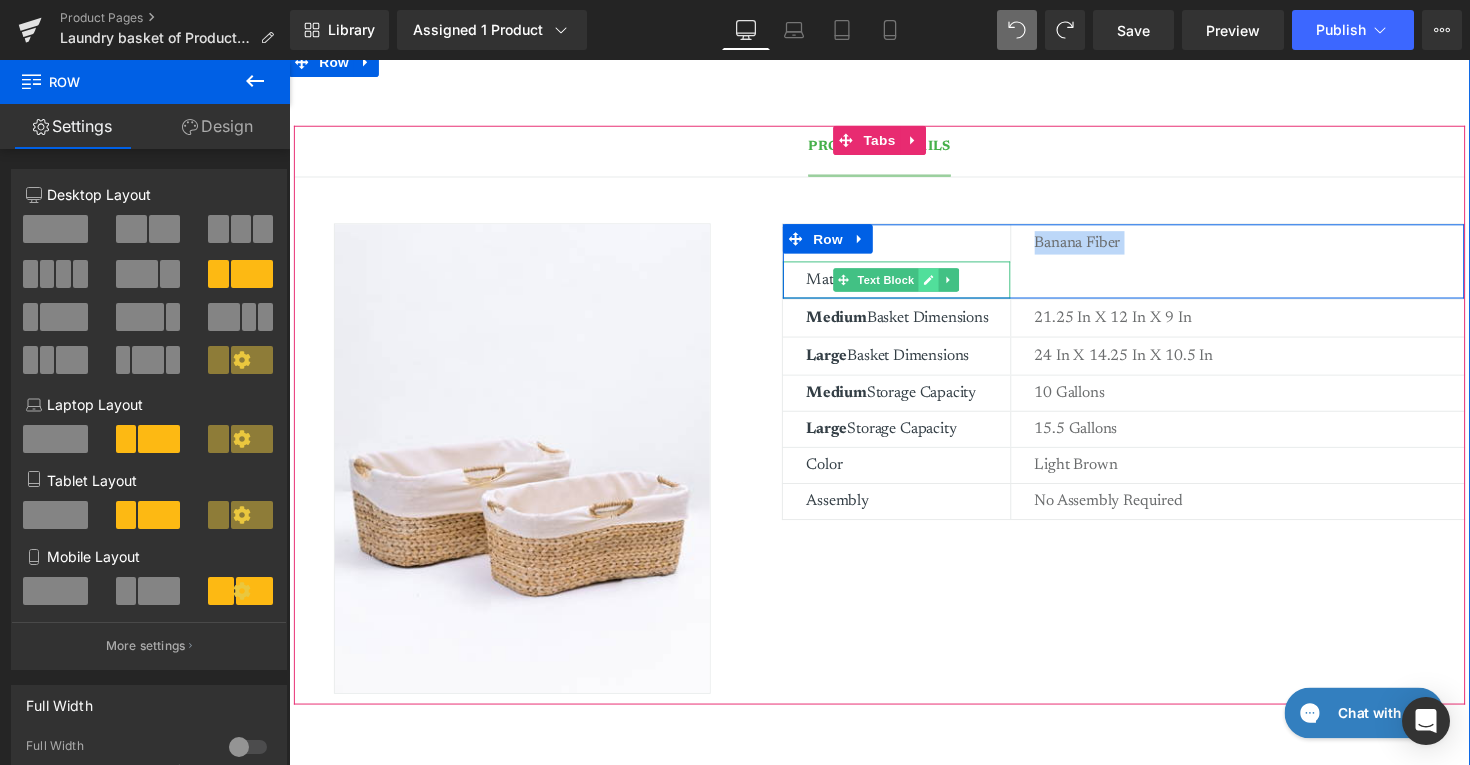click 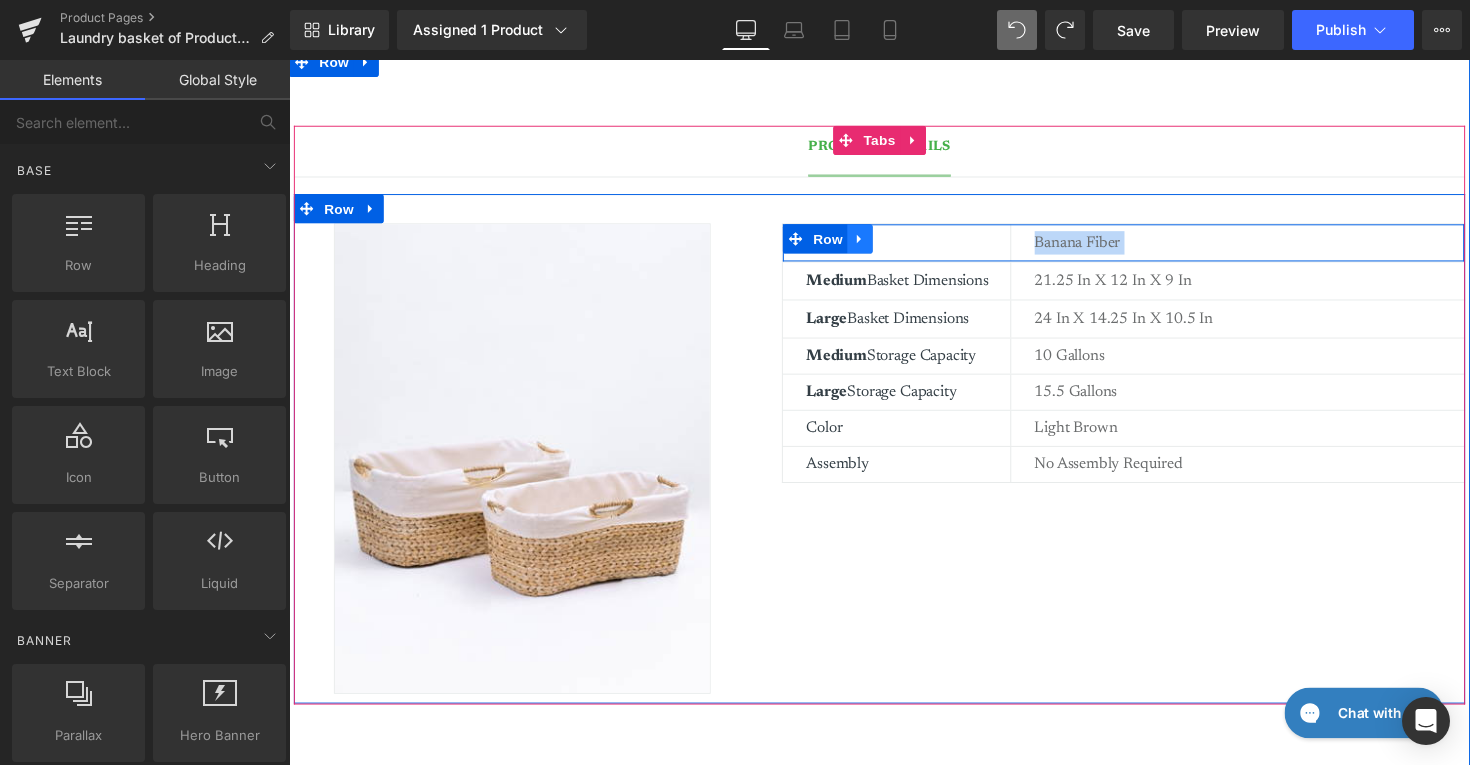 click 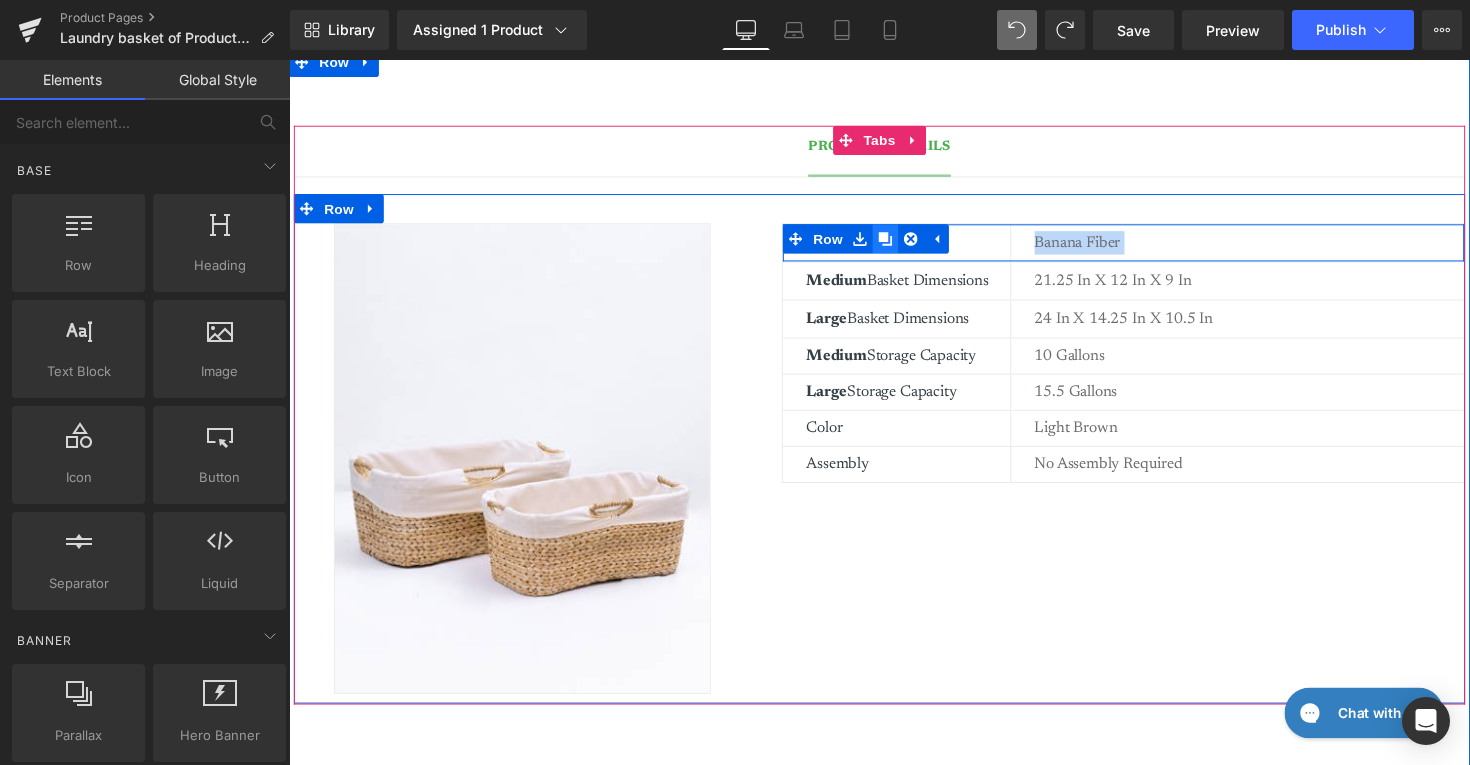 click 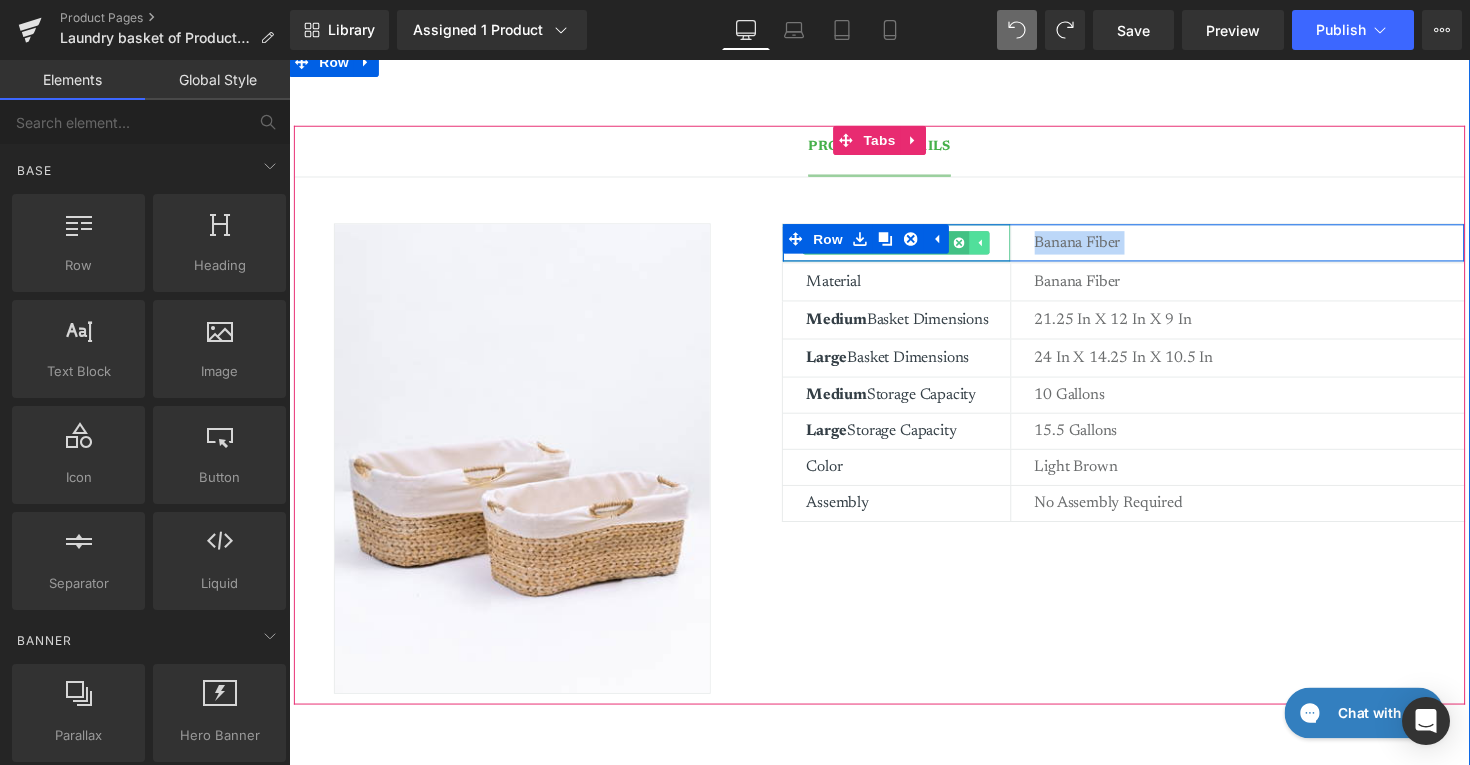 click at bounding box center [996, 247] 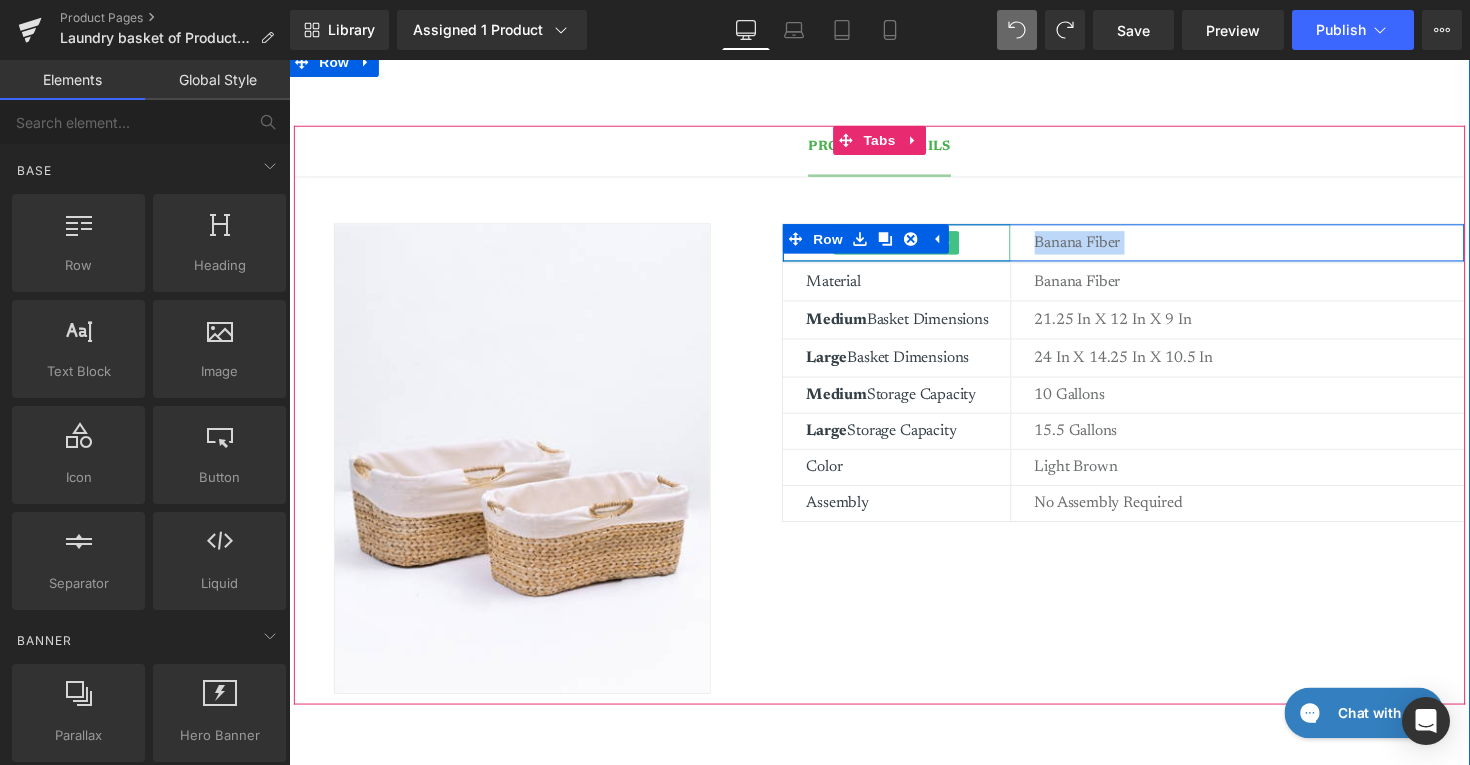 click on "Material" at bounding box center (923, 247) 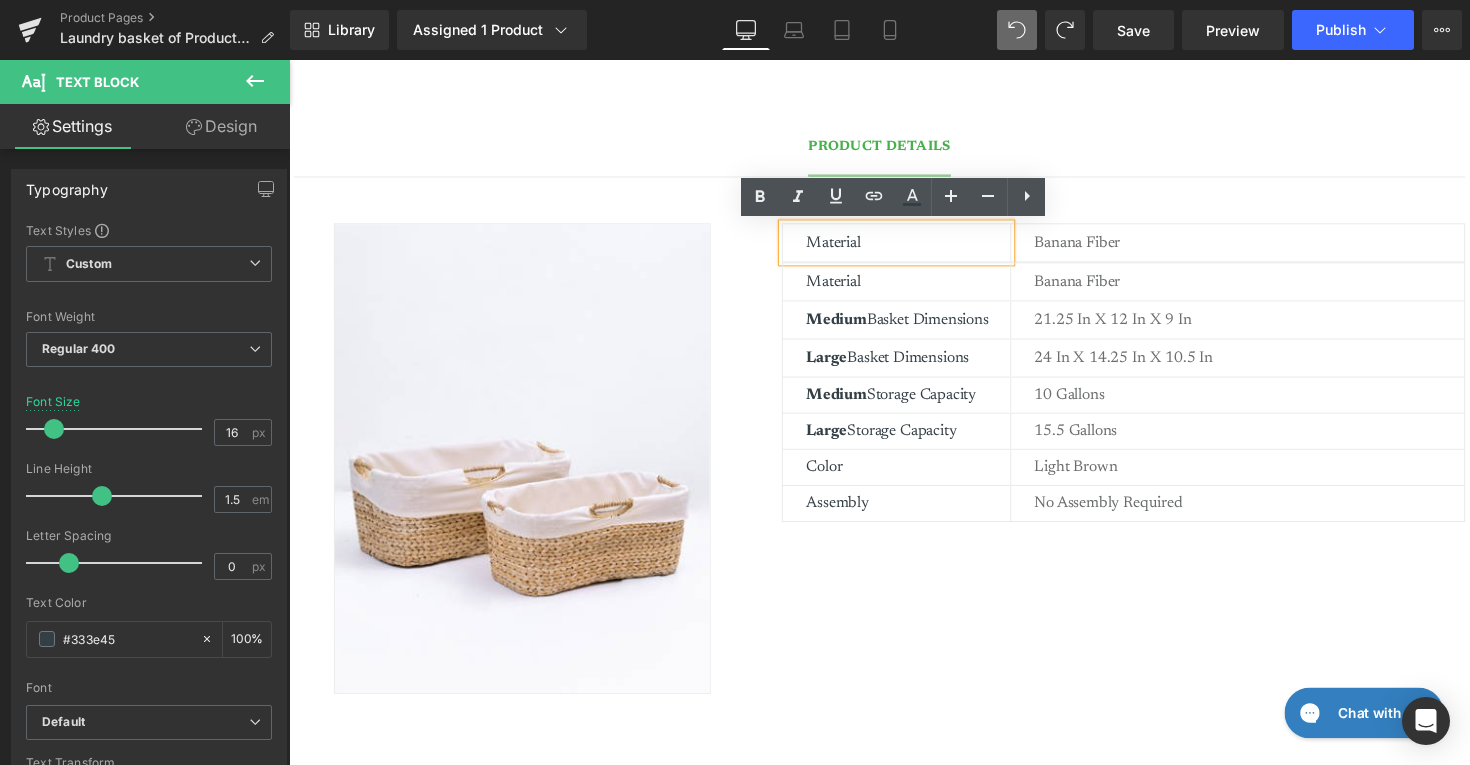 click on "Material" at bounding box center (923, 247) 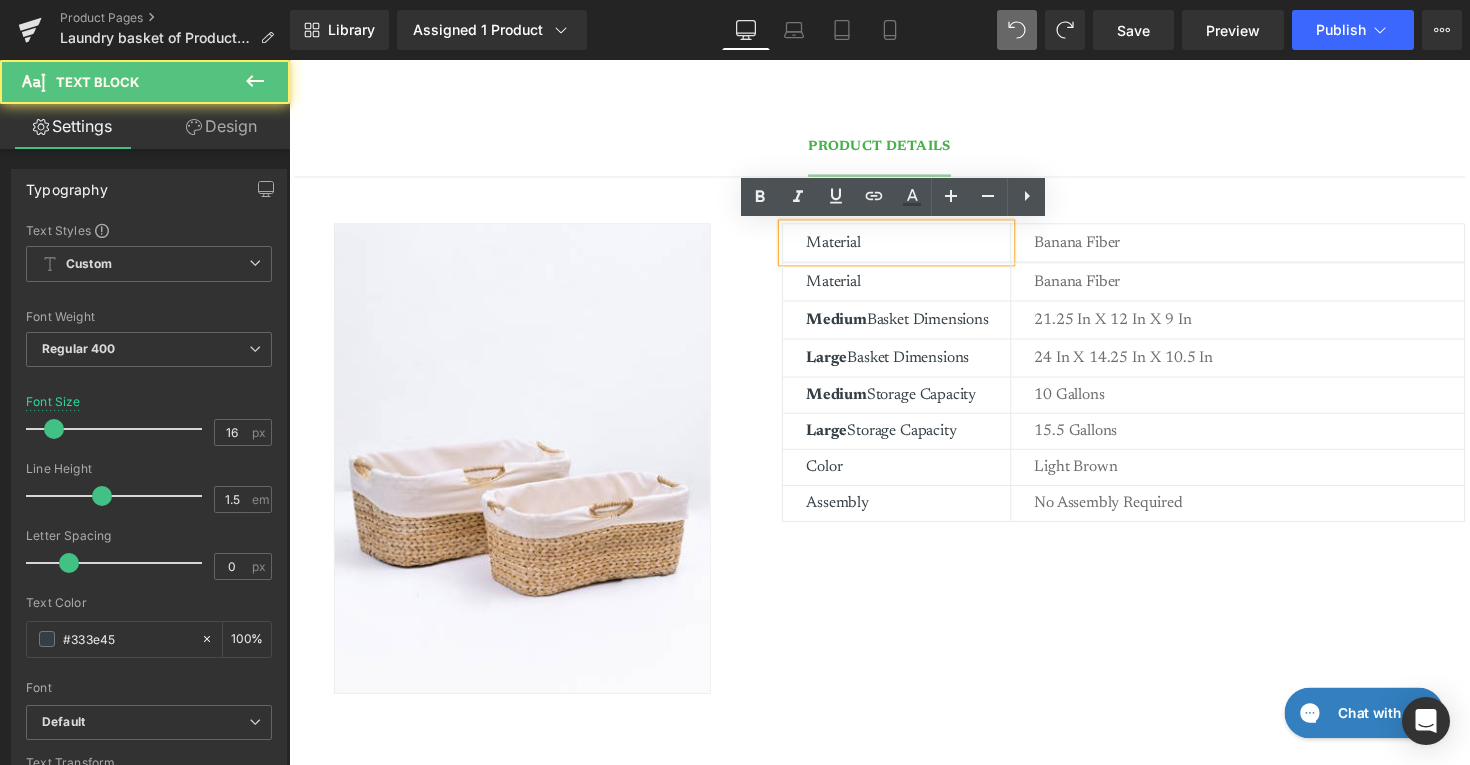 type 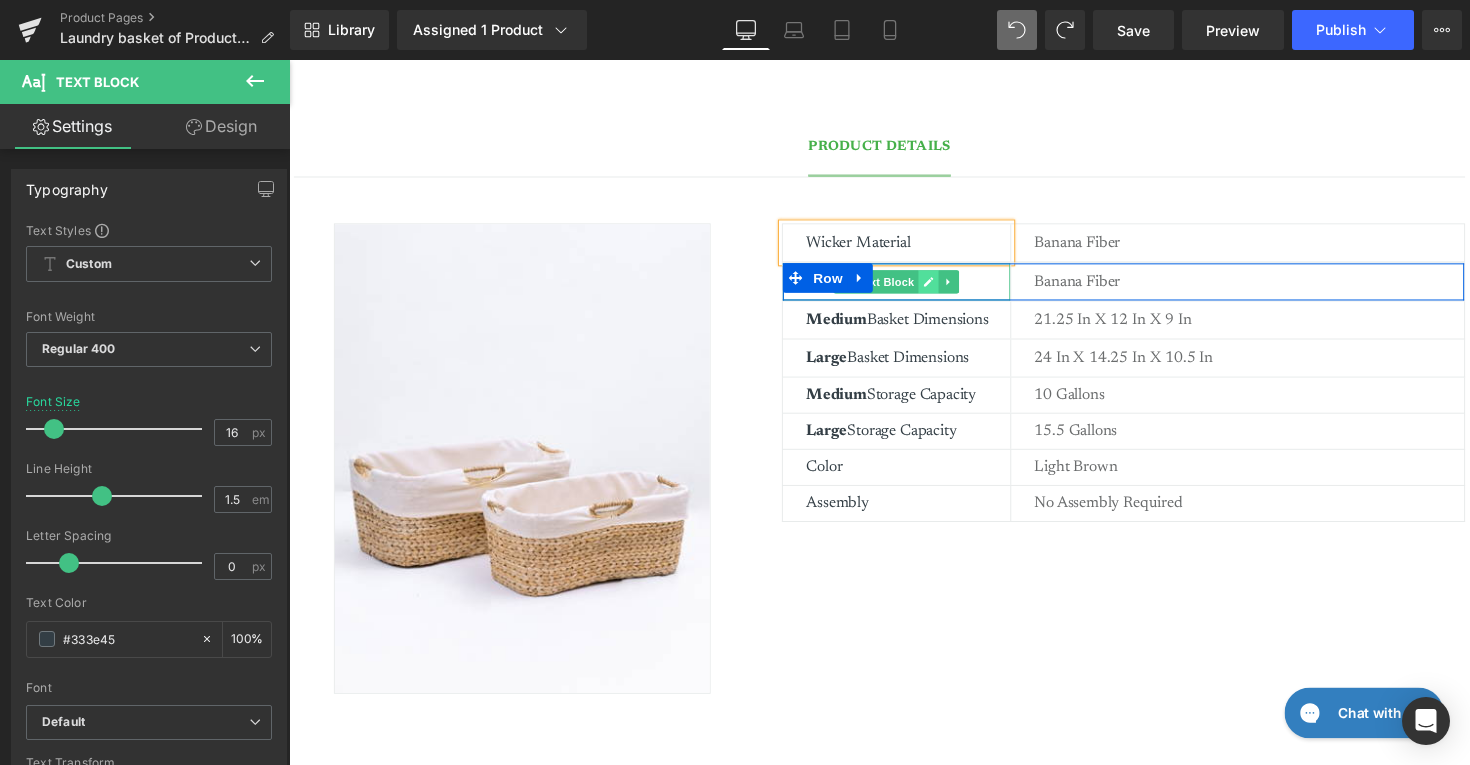 click 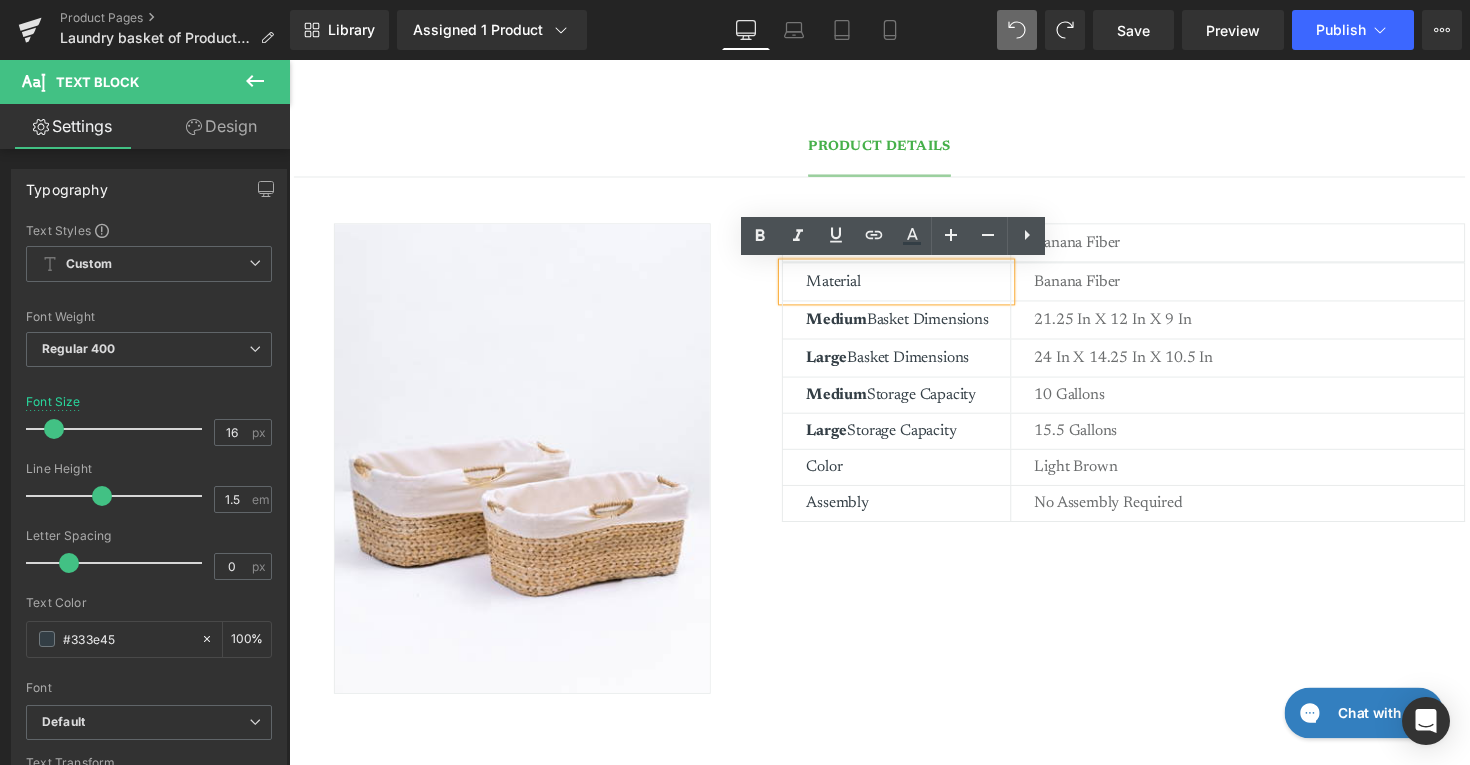 click on "Material" at bounding box center (923, 287) 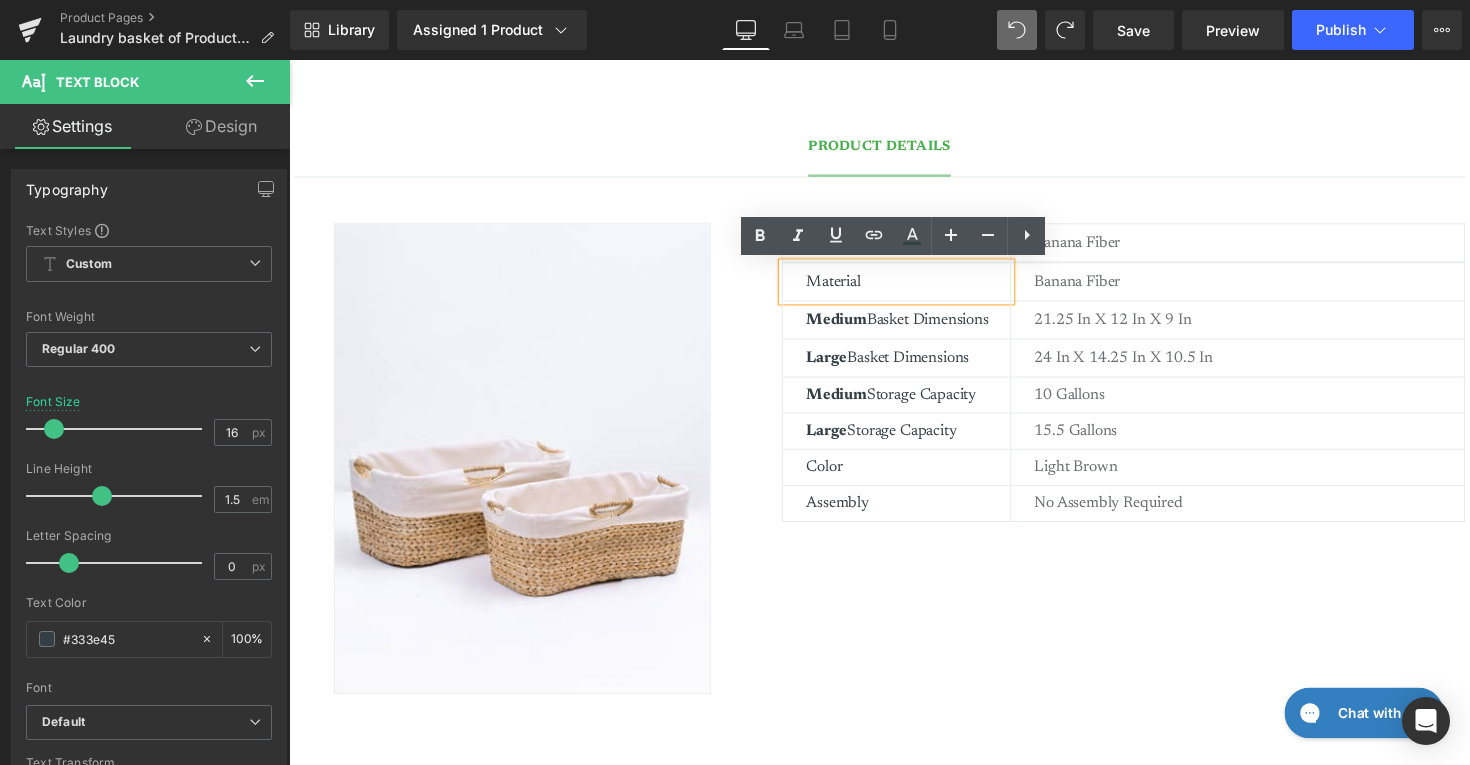 type 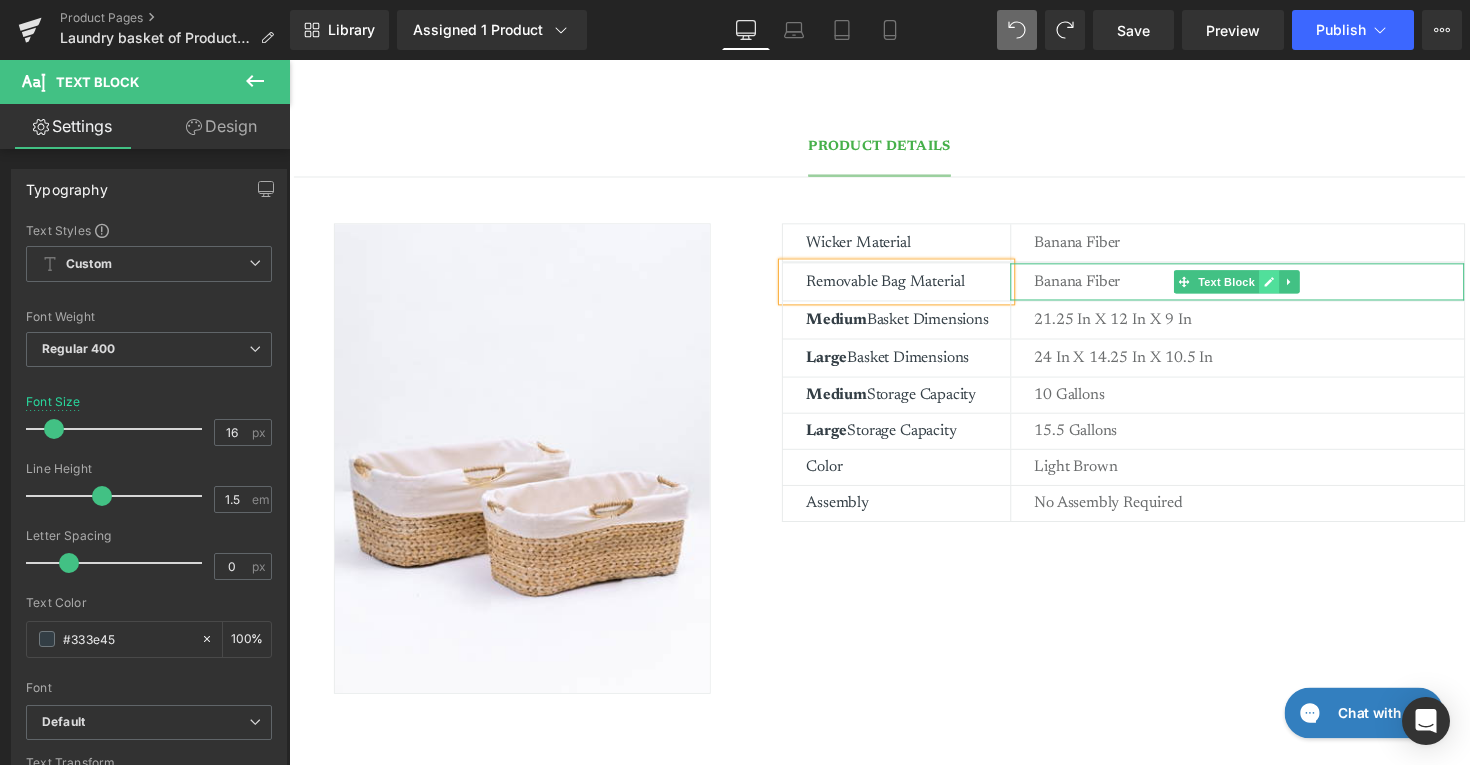 click 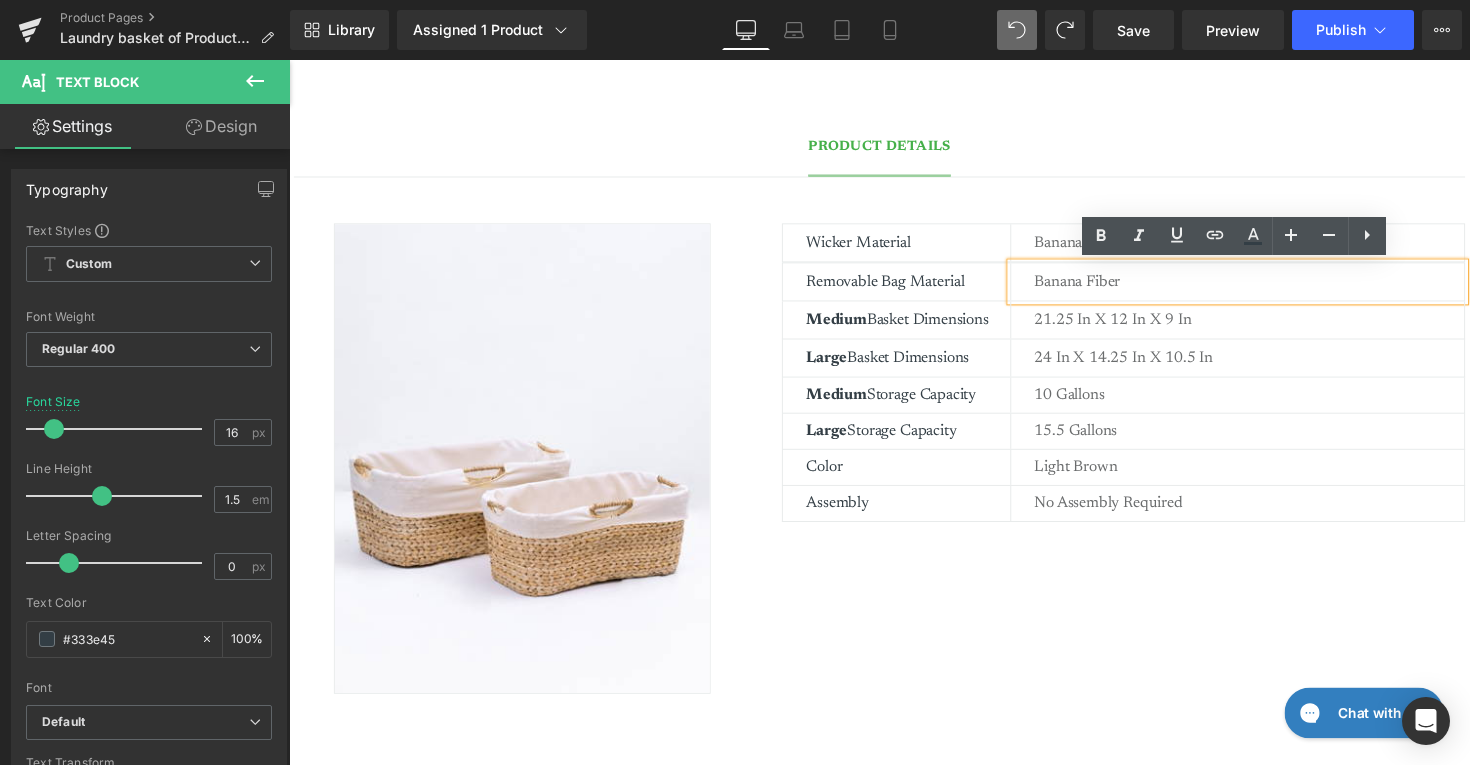 click on "banana fiber" at bounding box center (1273, 287) 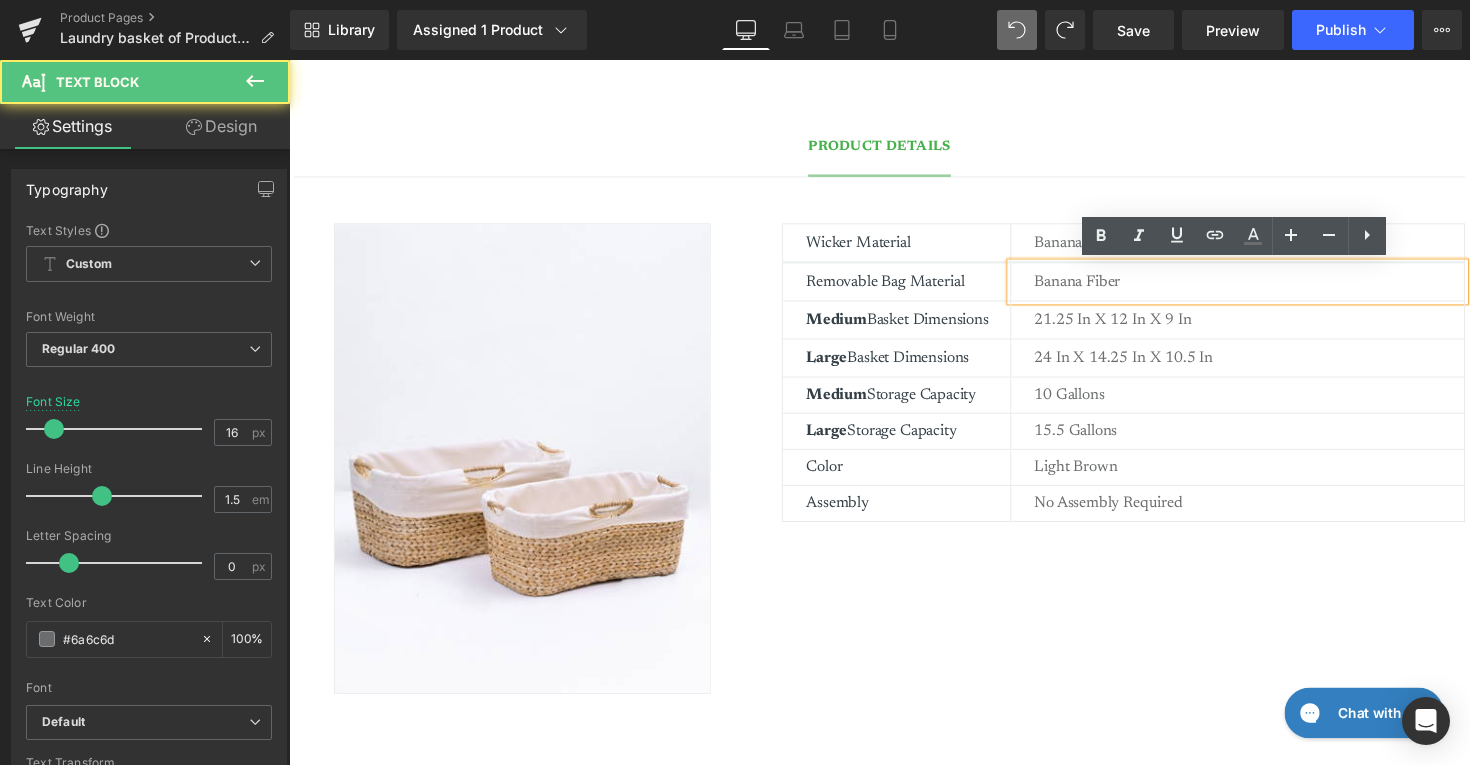 type 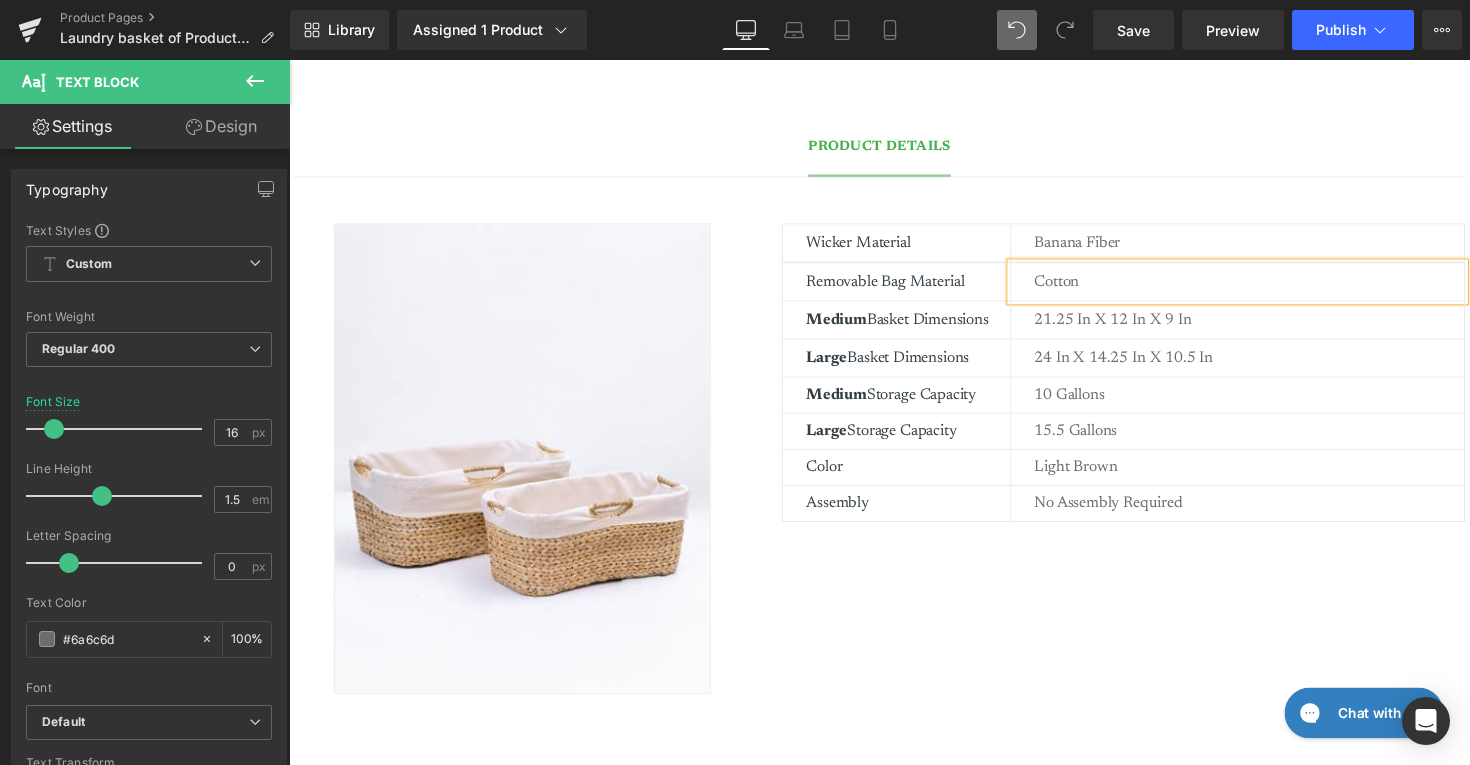 click on "Image
Wicker Material
Text Block         banana fiber Text Block
Row         Removable Bag Material Text Block         Cotton Text Block         Row         Medium  Basket Dimensions Text Block         21.25 in x 12 in x 9 In Text Block         Row         Large  Basket Dimensions Text Block         24 in x 14.25 in x 10.5 in Text Block         Row         Medium  Storage Capacity Text Block         10 gallons Text Block         Row         Large  Storage Capacity Text Block         15.5 Gallons Text Block         Row         Color Text Block         Light Brown Text Block         Row         Assembly Text Block         No Assembly Required Text Block         Row
Row" at bounding box center [894, 458] 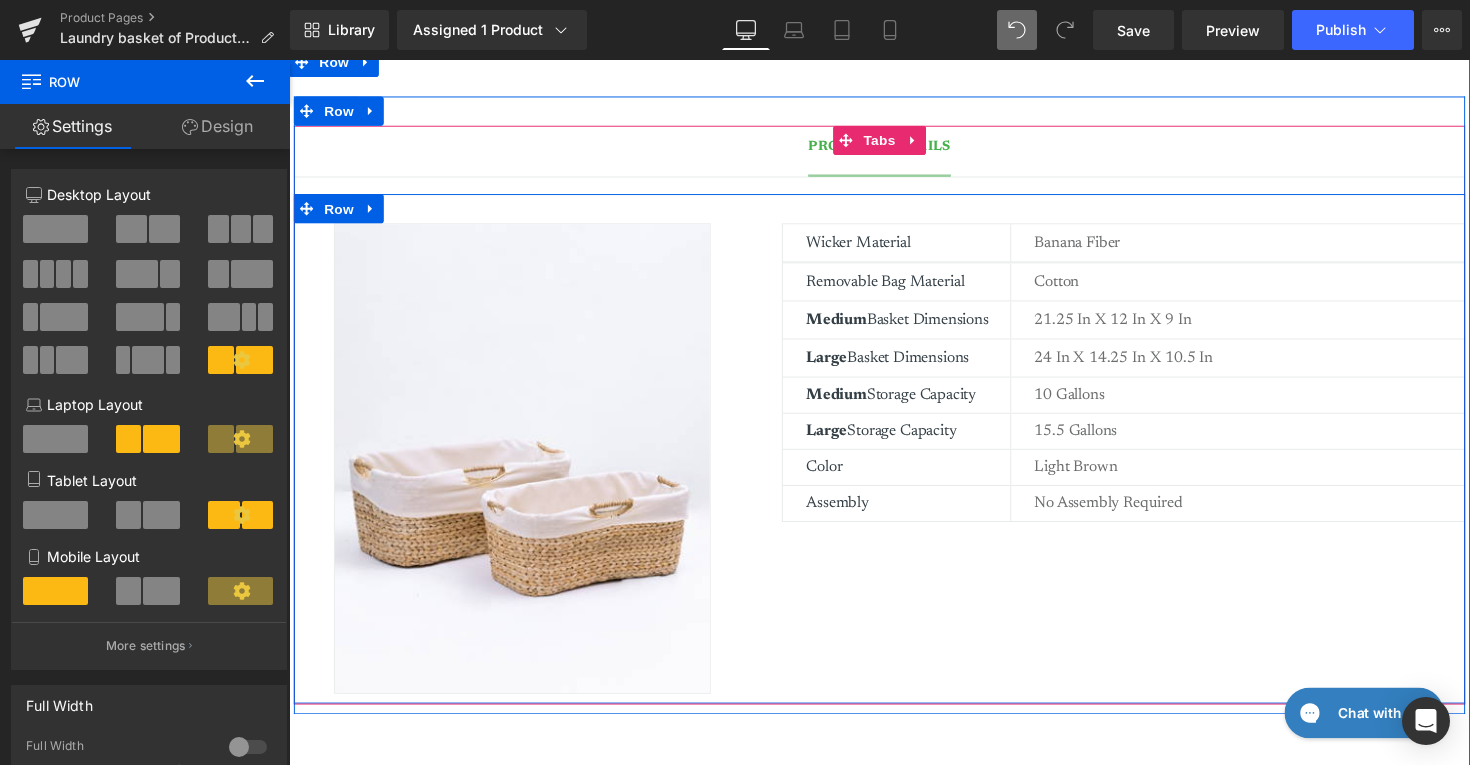 click on "Image
Wicker Material
Text Block         banana fiber Text Block
Row         Removable Bag Material Text Block         Cotton Text Block         Row         Medium  Basket Dimensions Text Block         21.25 in x 12 in x 9 In Text Block         Row         Large  Basket Dimensions Text Block         24 in x 14.25 in x 10.5 in Text Block         Row         Medium  Storage Capacity Text Block         10 gallons Text Block         Row         Large  Storage Capacity Text Block         15.5 Gallons Text Block         Row         Color Text Block         Light Brown Text Block         Row         Assembly Text Block         No Assembly Required Text Block         Row
Row" at bounding box center (894, 458) 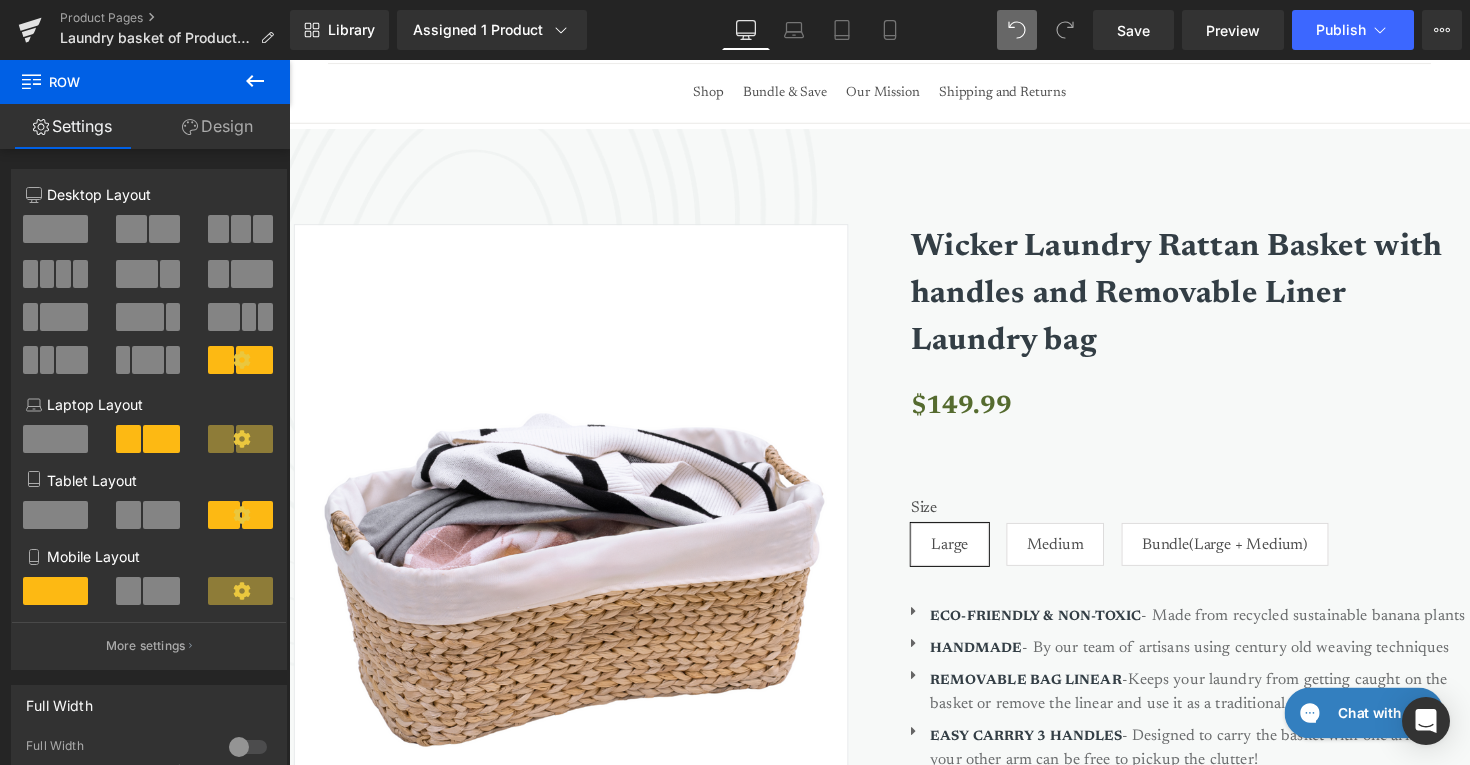 scroll, scrollTop: 92, scrollLeft: 0, axis: vertical 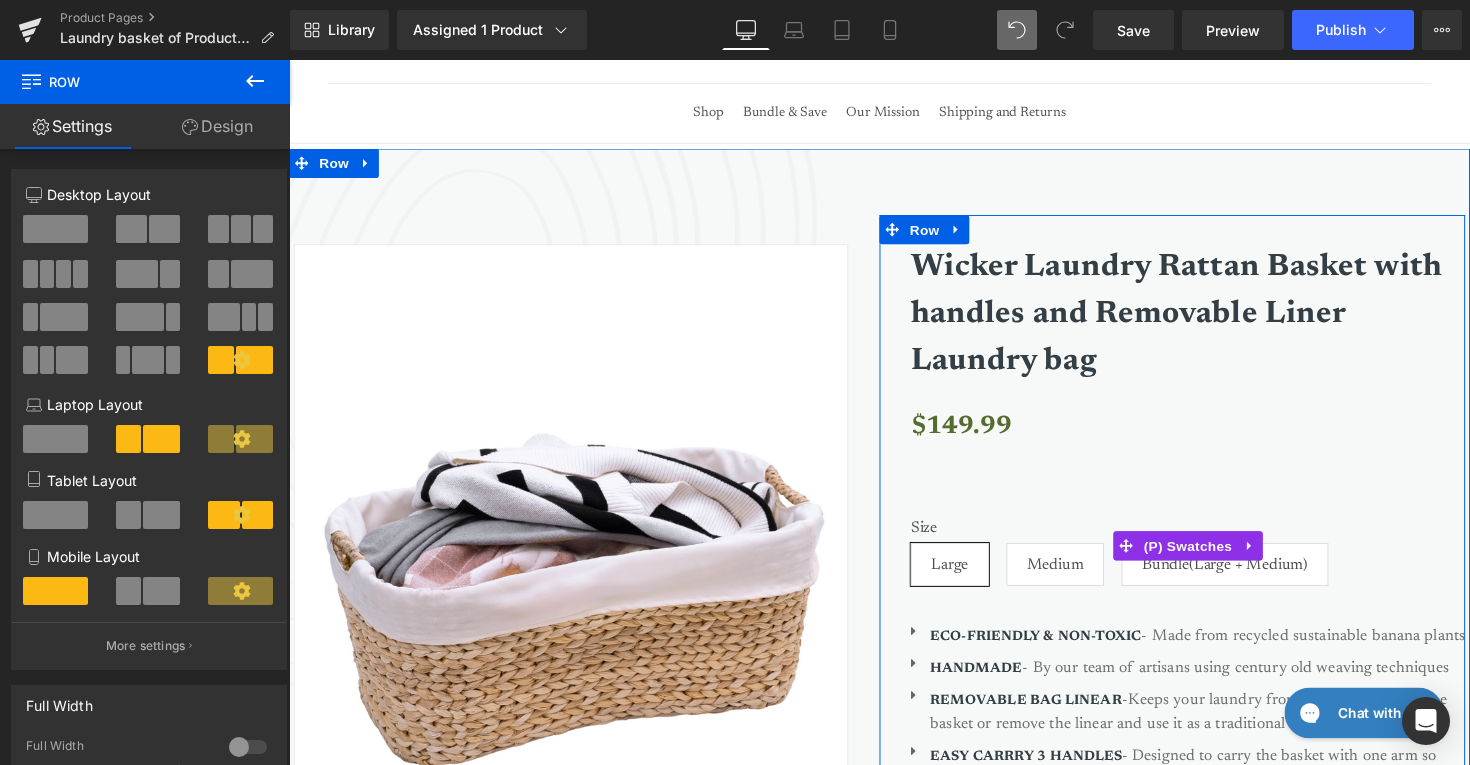 click on "Medium" at bounding box center (1074, 577) 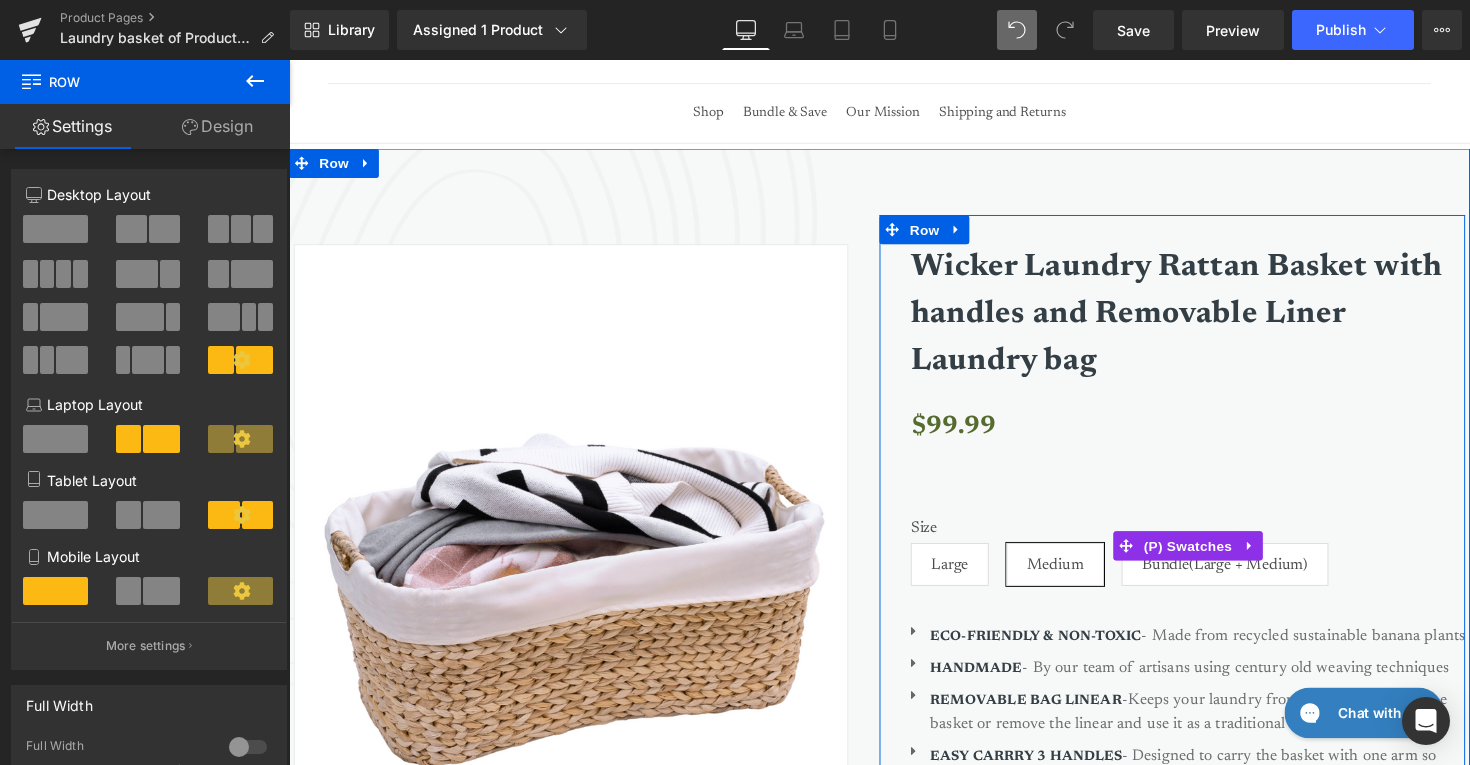 click on "Large" at bounding box center (966, 577) 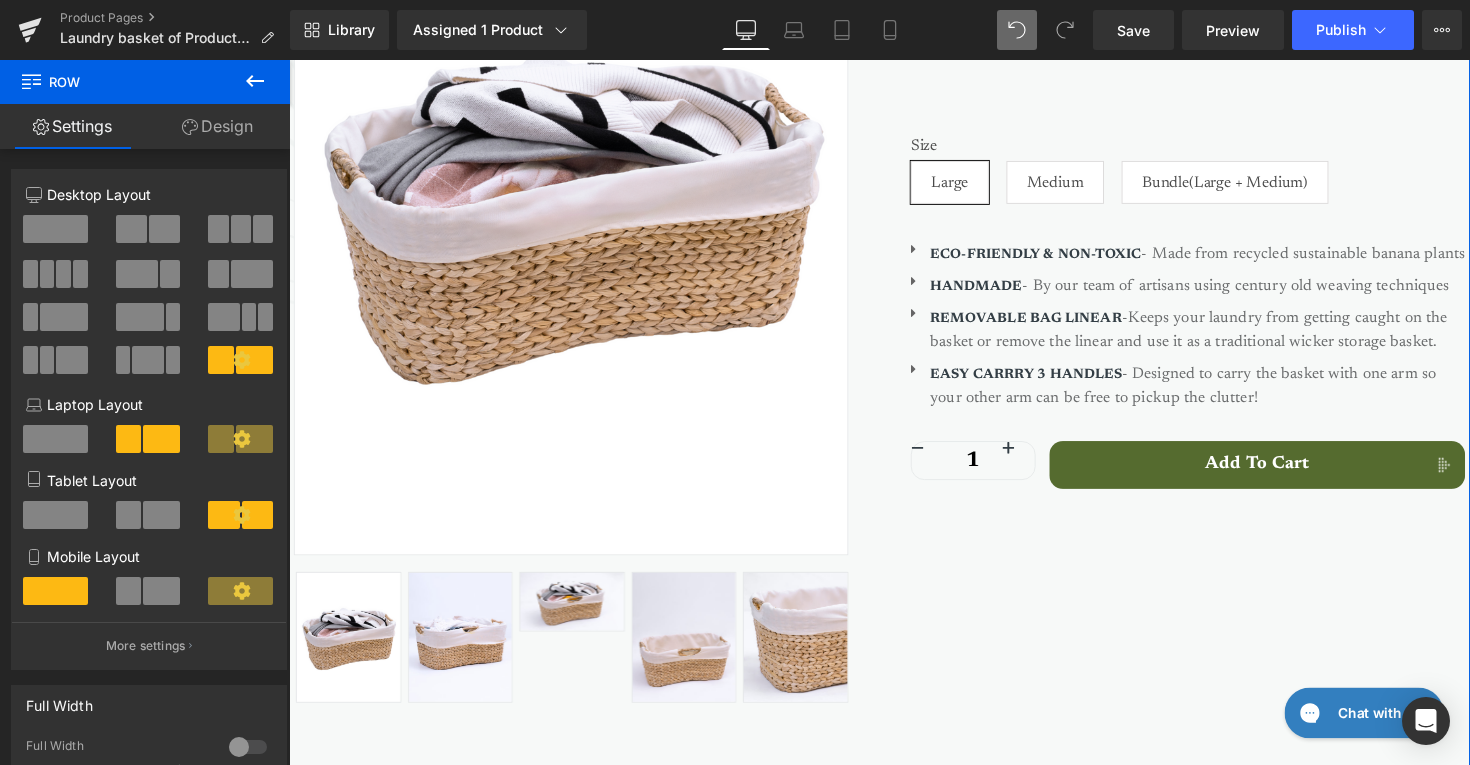 scroll, scrollTop: 483, scrollLeft: 0, axis: vertical 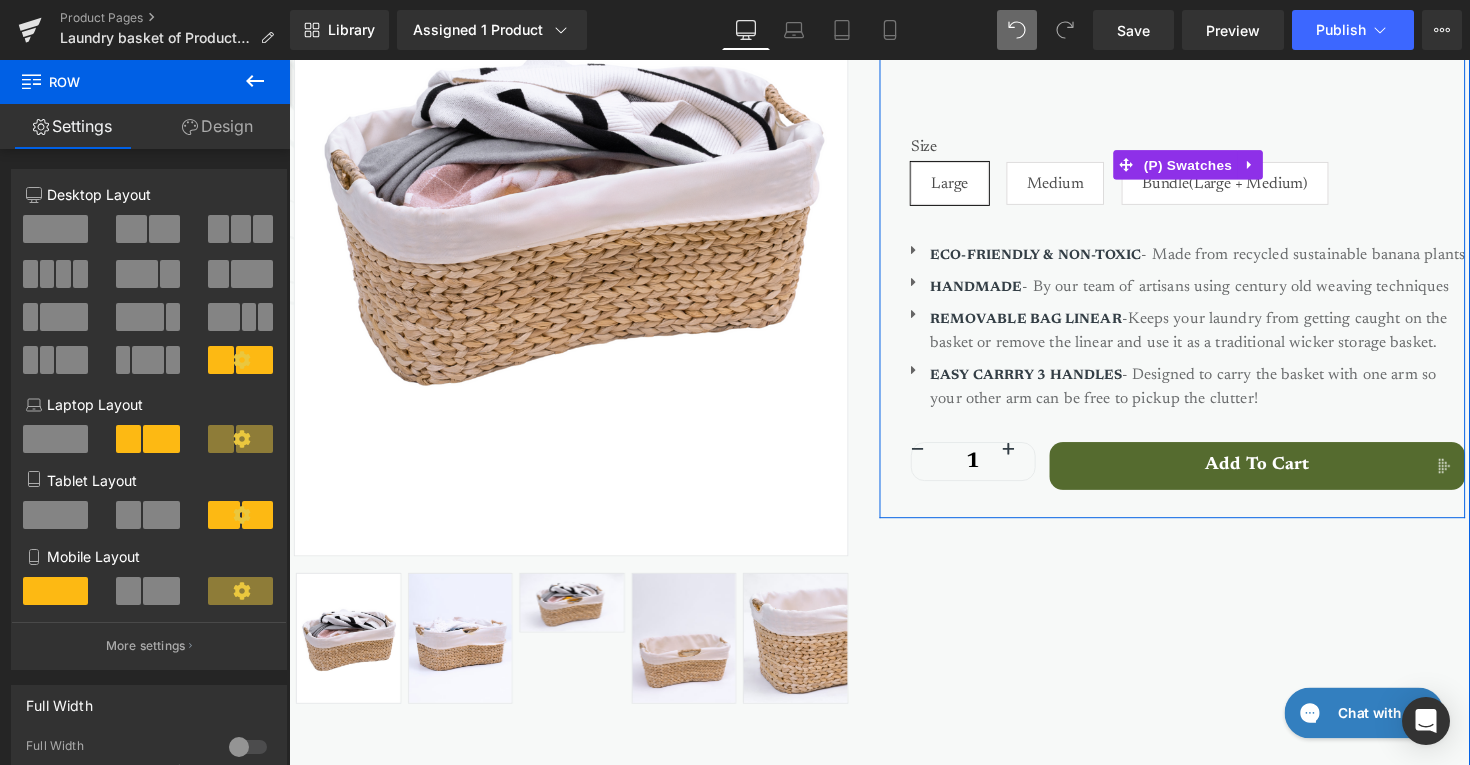 click on "Medium" at bounding box center [1074, 186] 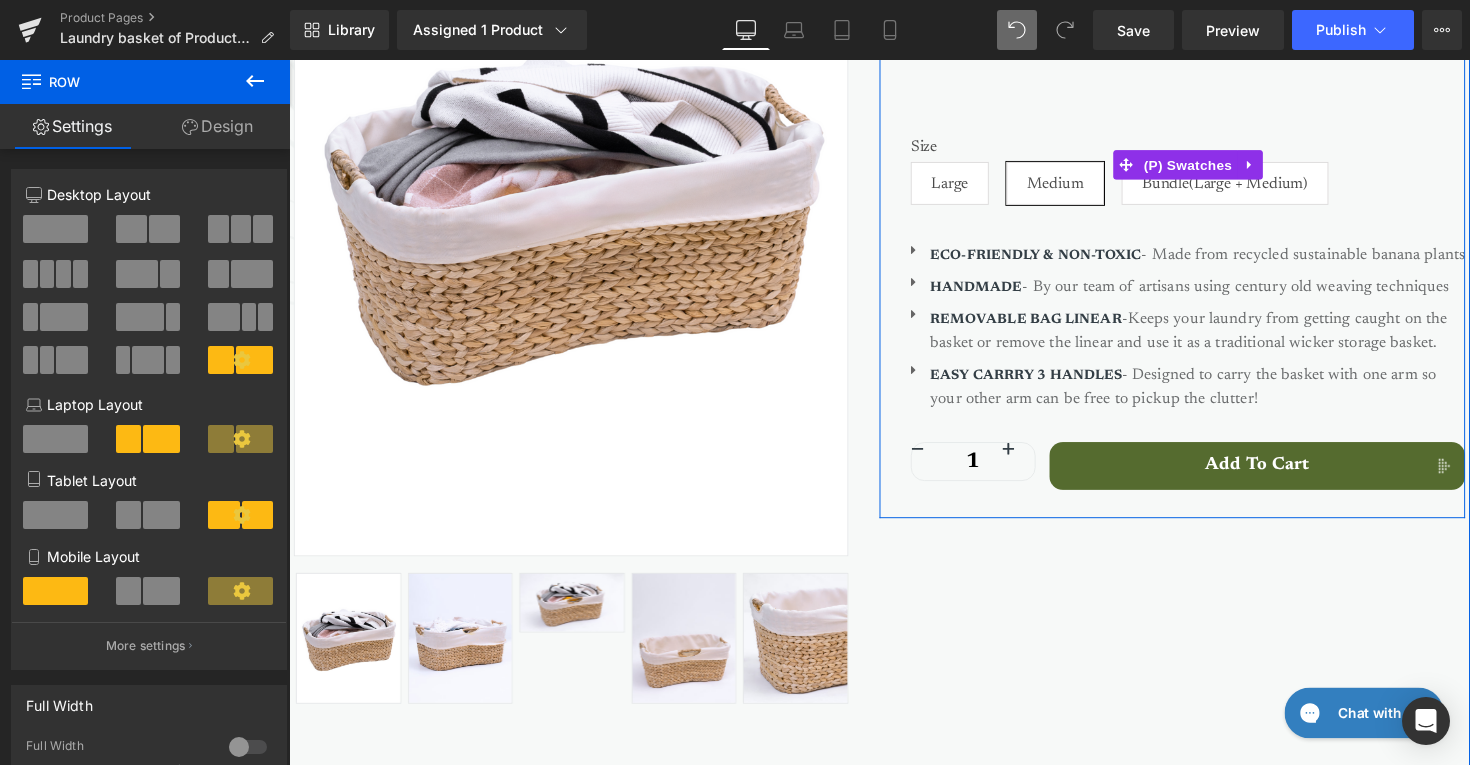 click on "Bundle(Large + Medium)" at bounding box center [1248, 186] 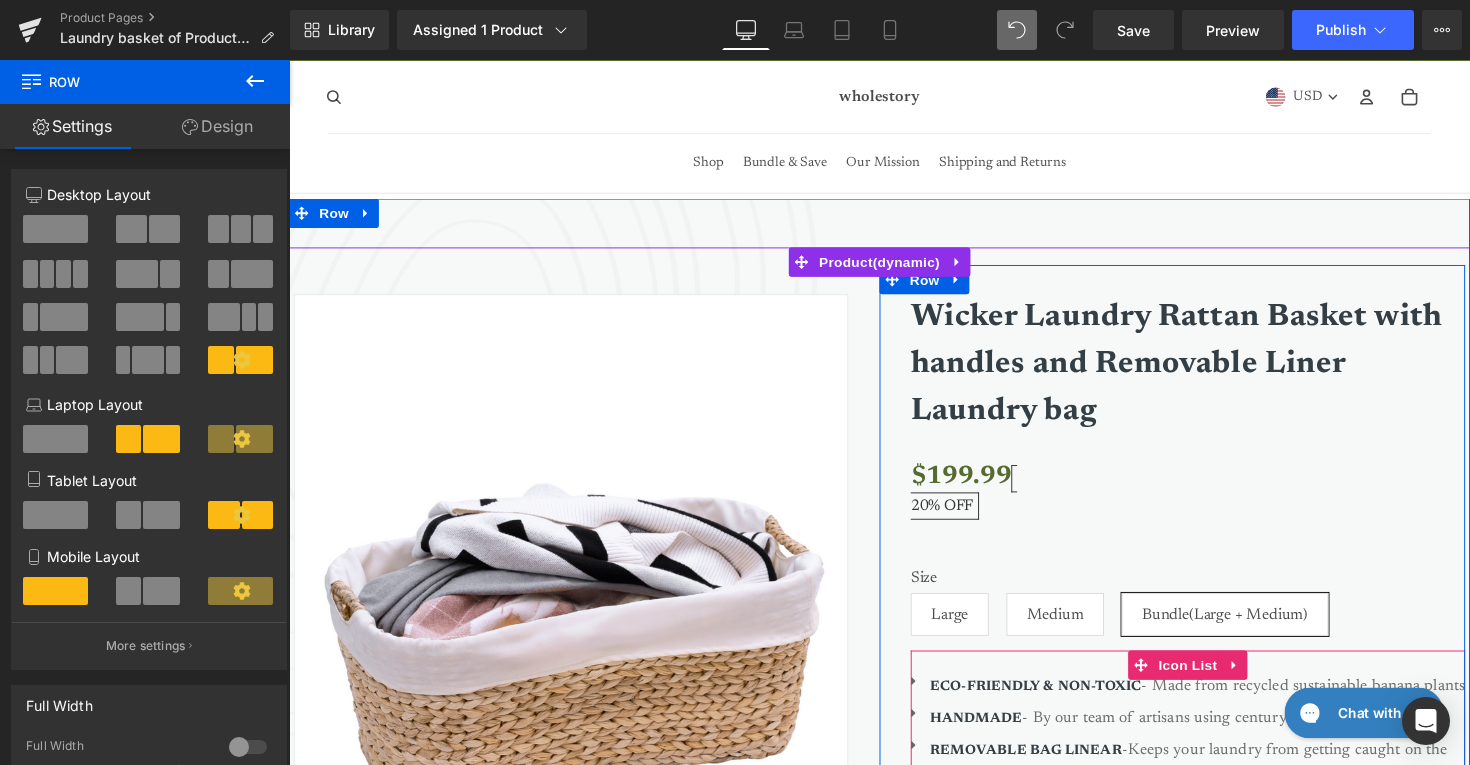 scroll, scrollTop: 0, scrollLeft: 0, axis: both 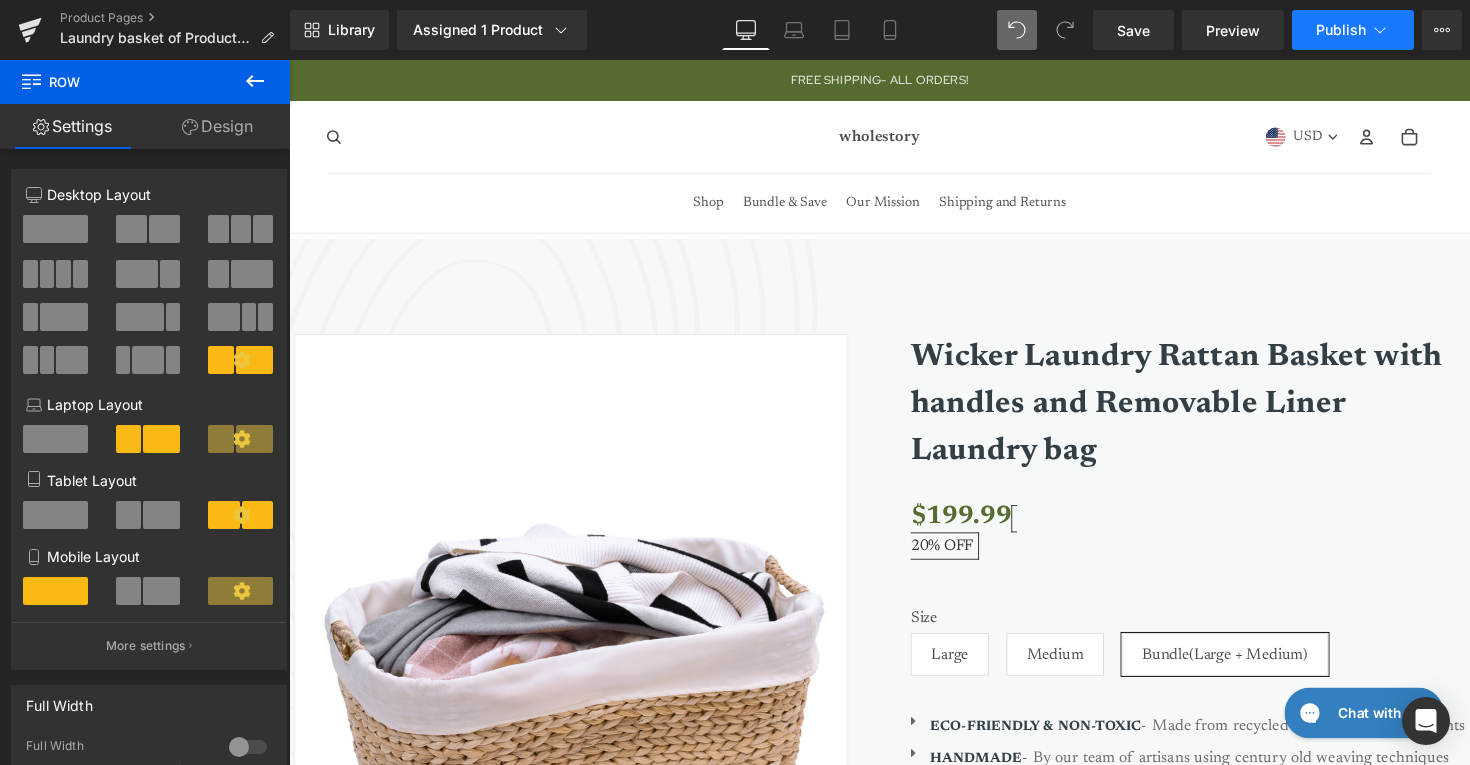click on "Publish" at bounding box center (1341, 30) 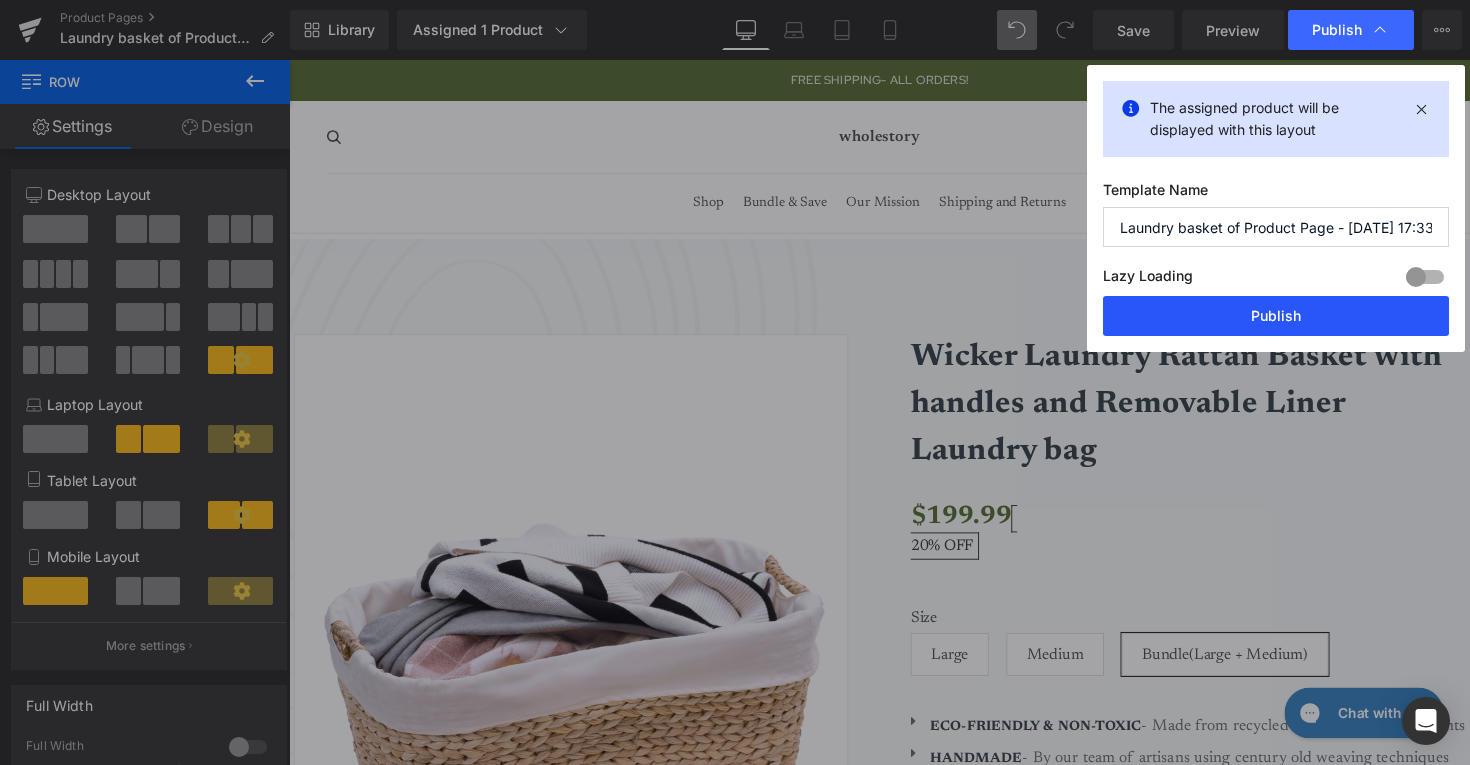 click on "Publish" at bounding box center [1276, 316] 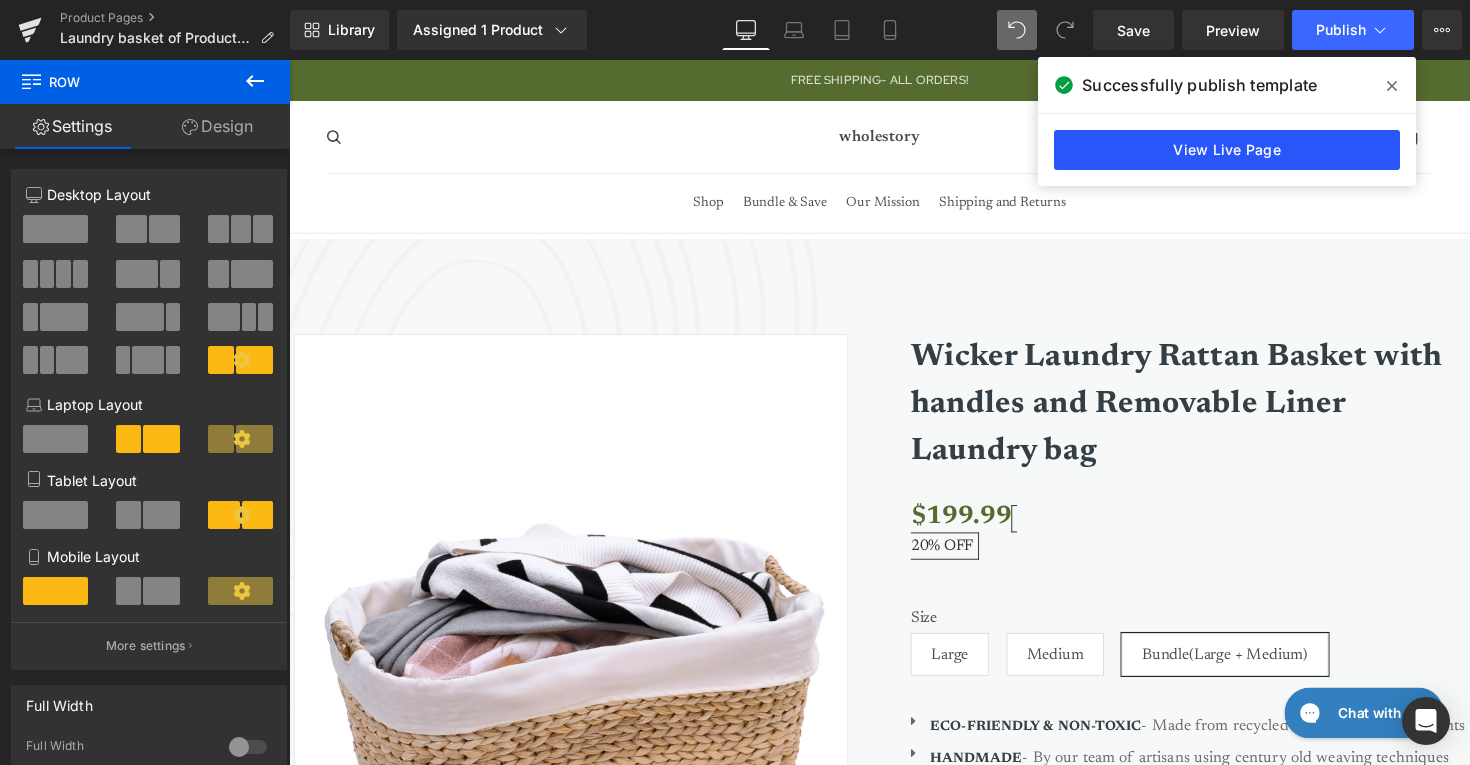 click on "View Live Page" at bounding box center [1227, 150] 